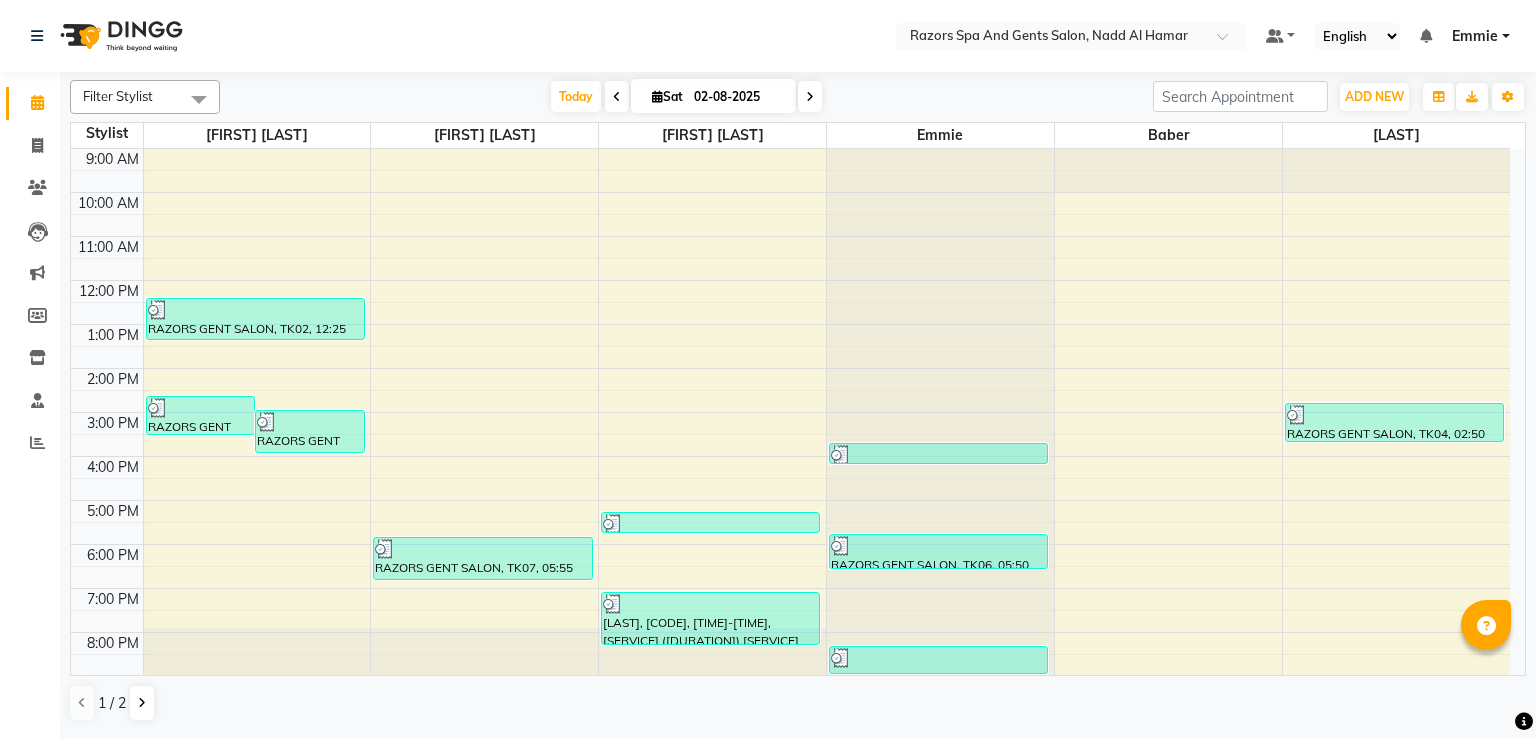 scroll, scrollTop: 0, scrollLeft: 0, axis: both 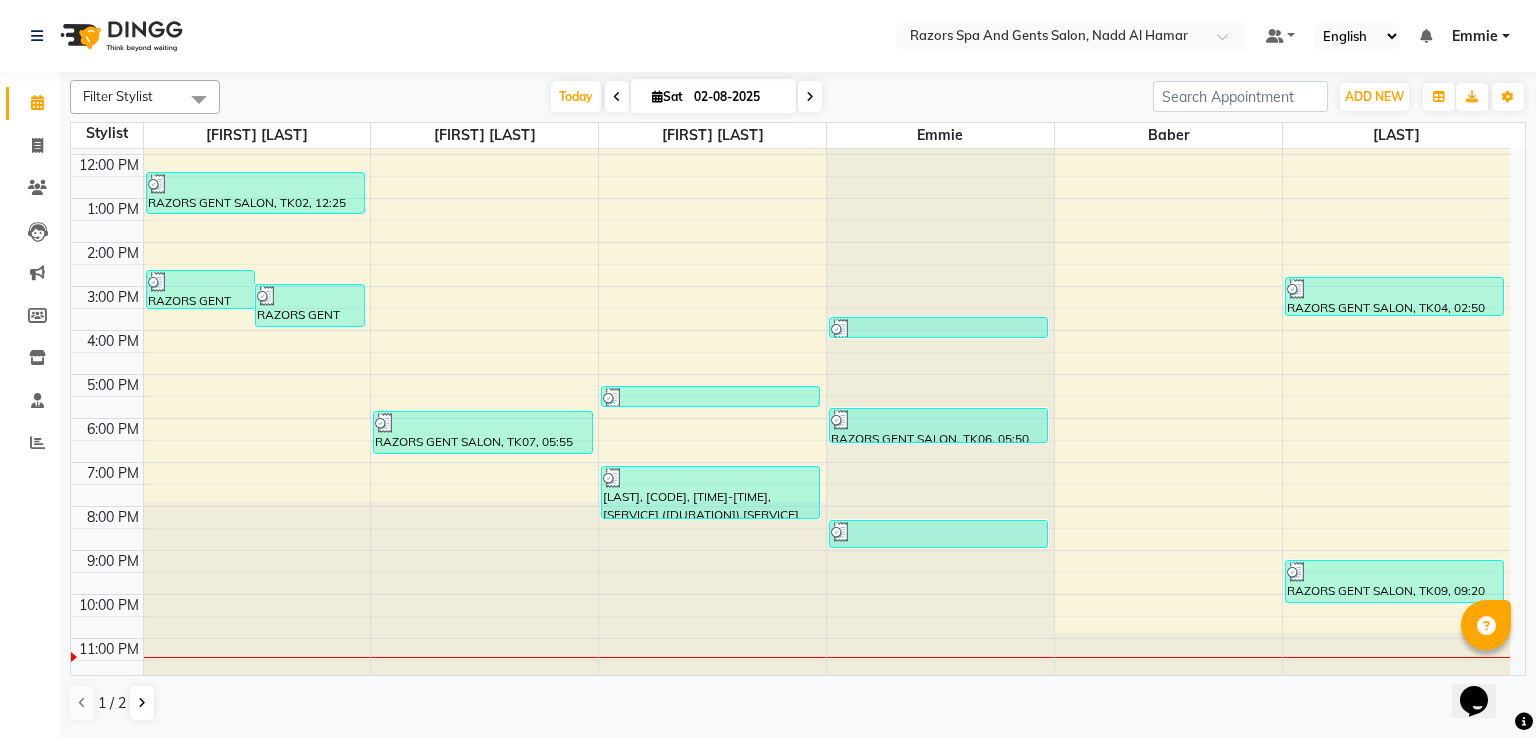 click on "RAZORS GENT SALON, TK09, 09:20 PM-10:20 PM, MEN'S HAIRCUT + BEARD CRAFTING" at bounding box center (1395, 581) 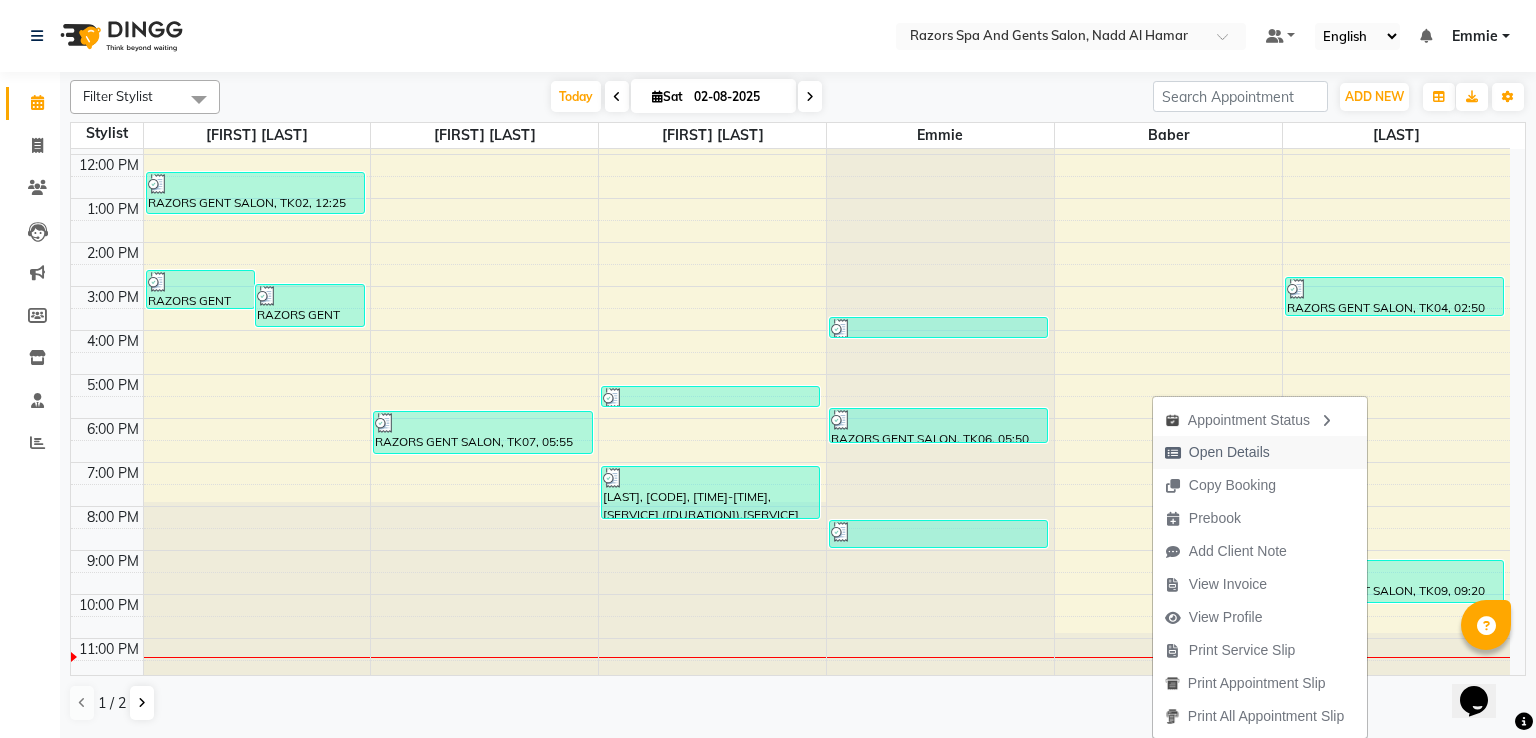 click on "Open Details" at bounding box center (1229, 452) 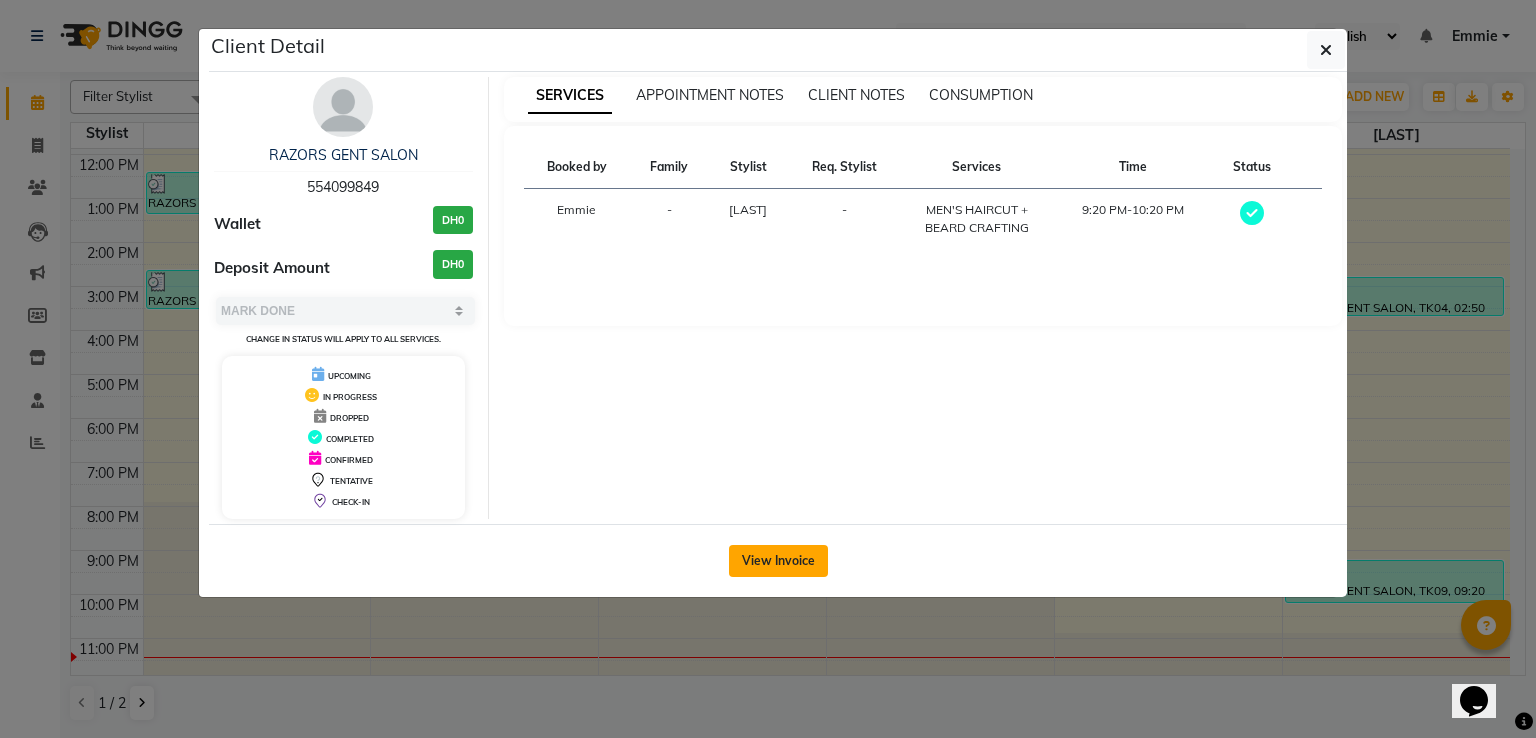 click on "View Invoice" 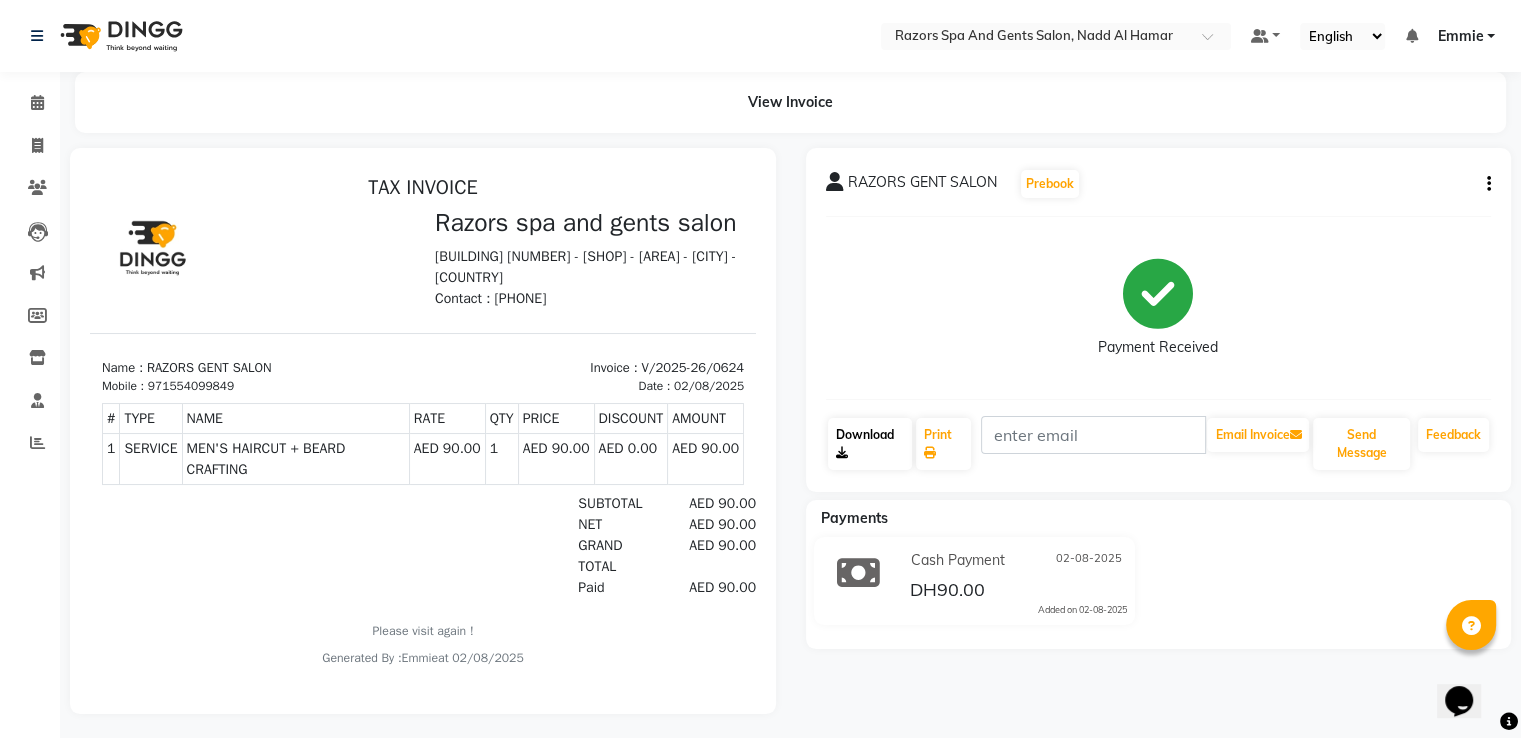 scroll, scrollTop: 0, scrollLeft: 0, axis: both 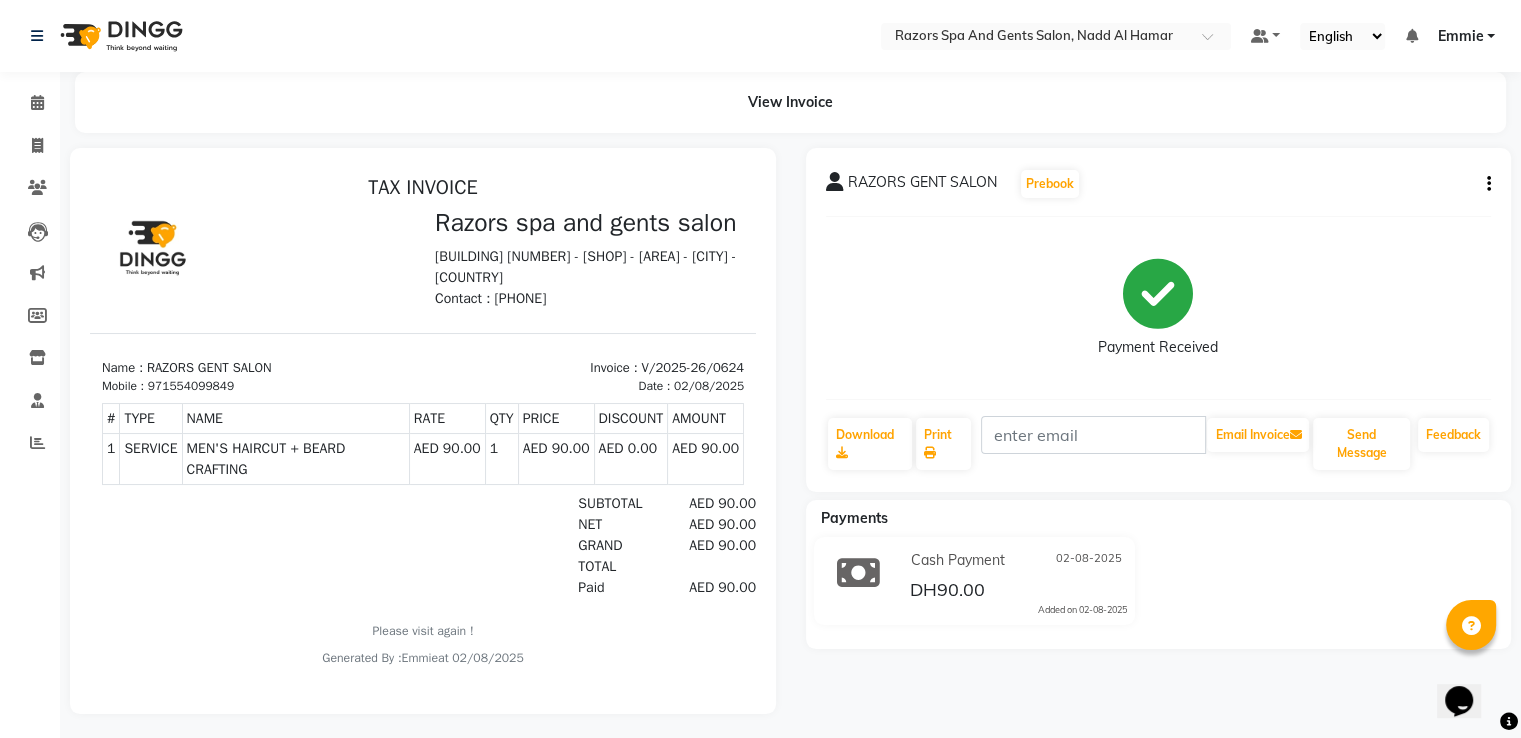 click on "View Invoice" 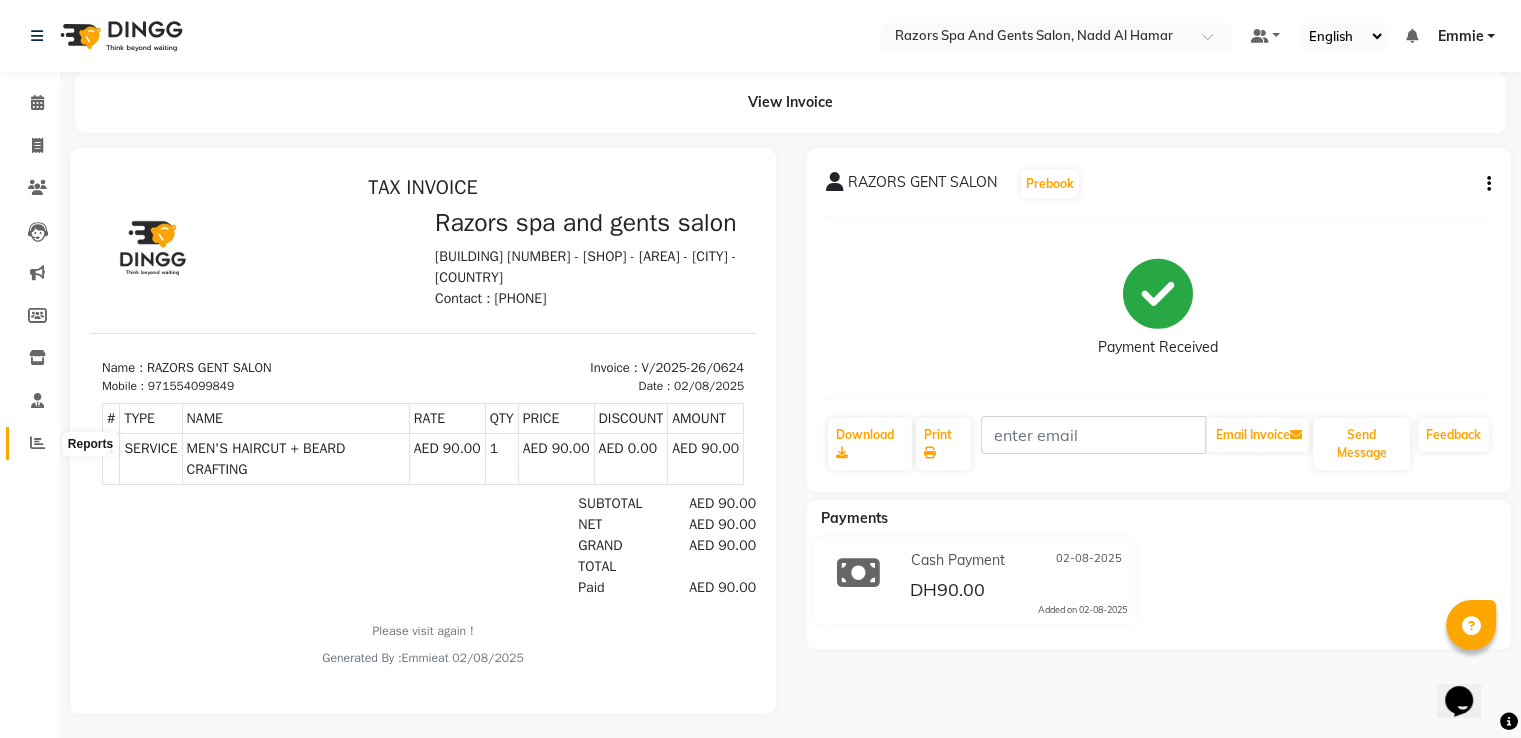 click 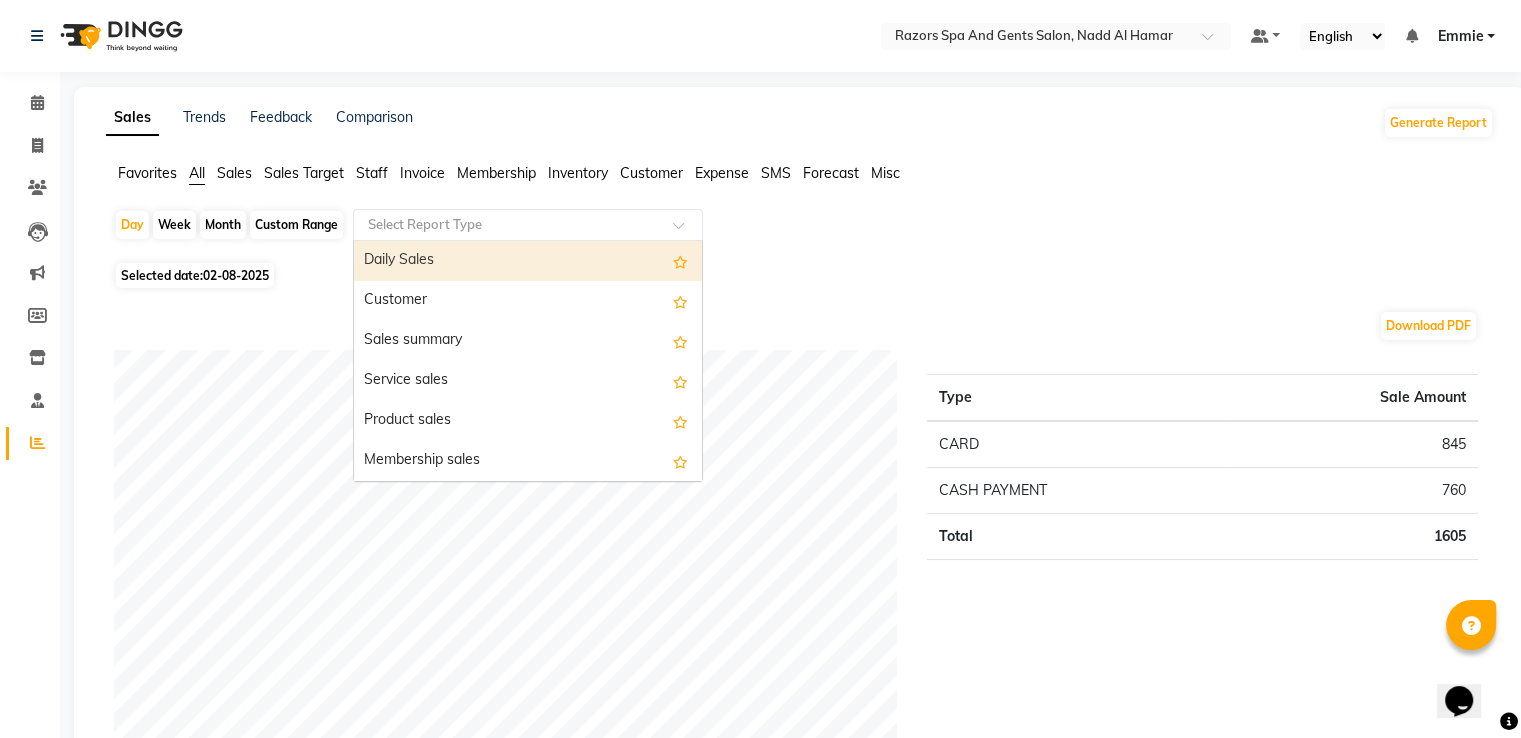 click 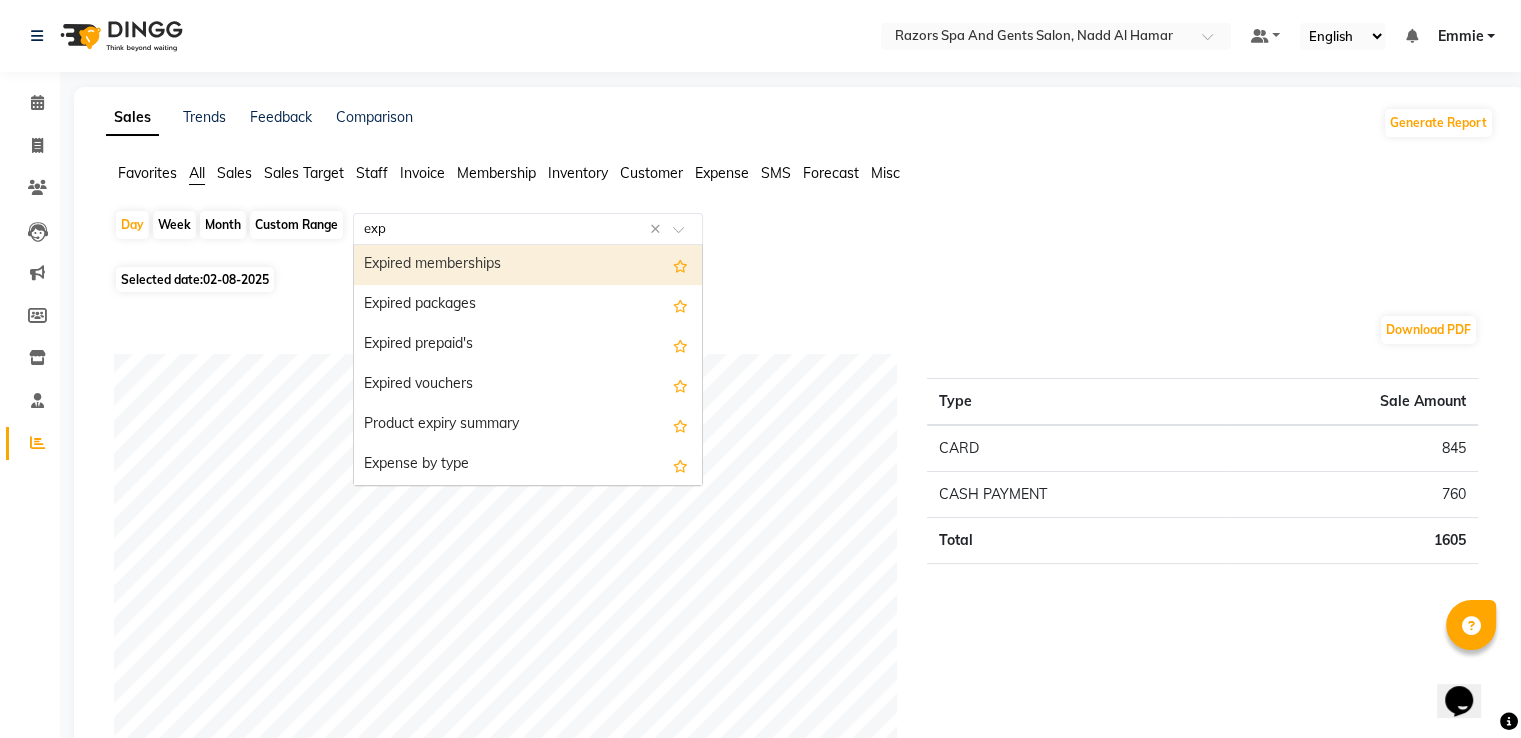 type on "expe" 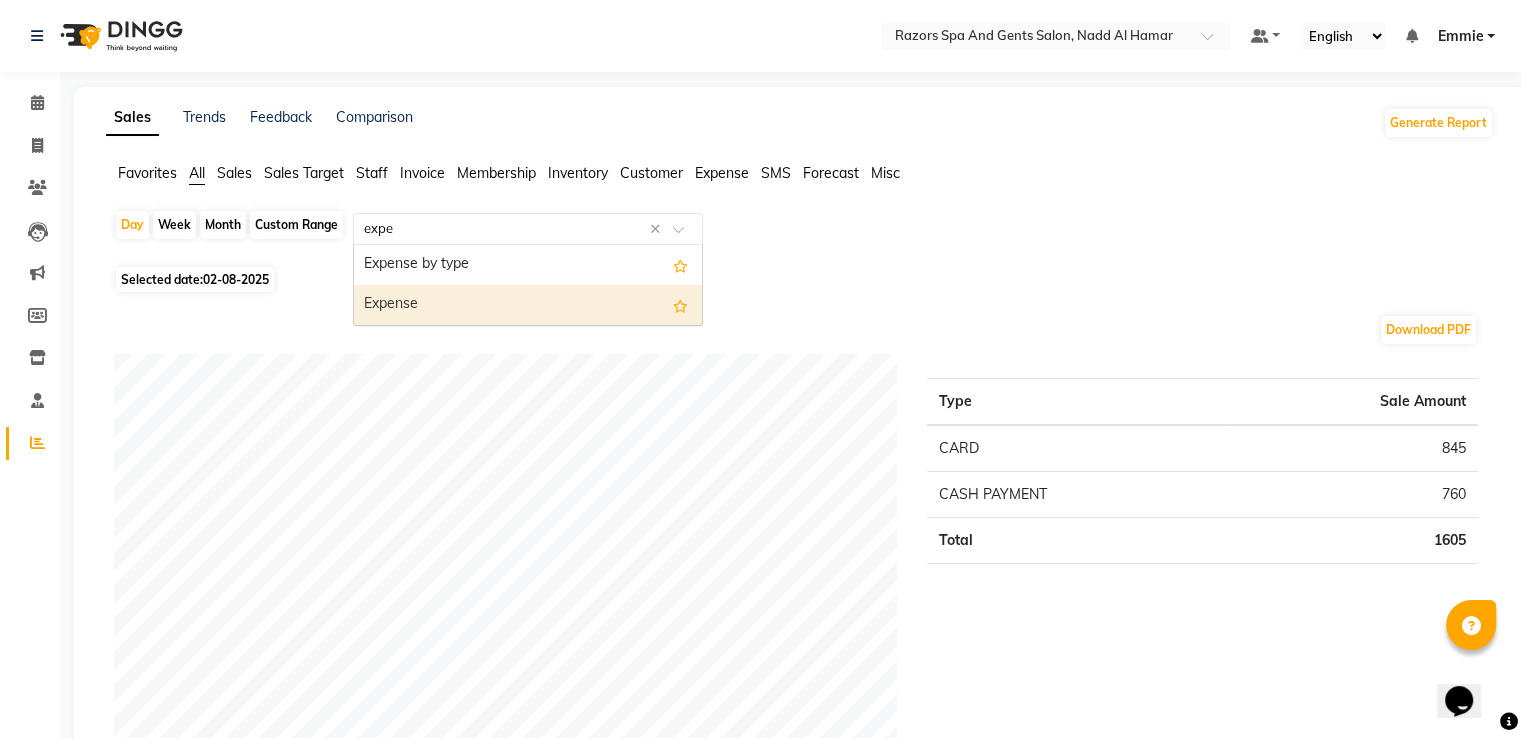 click on "Expense" at bounding box center (528, 305) 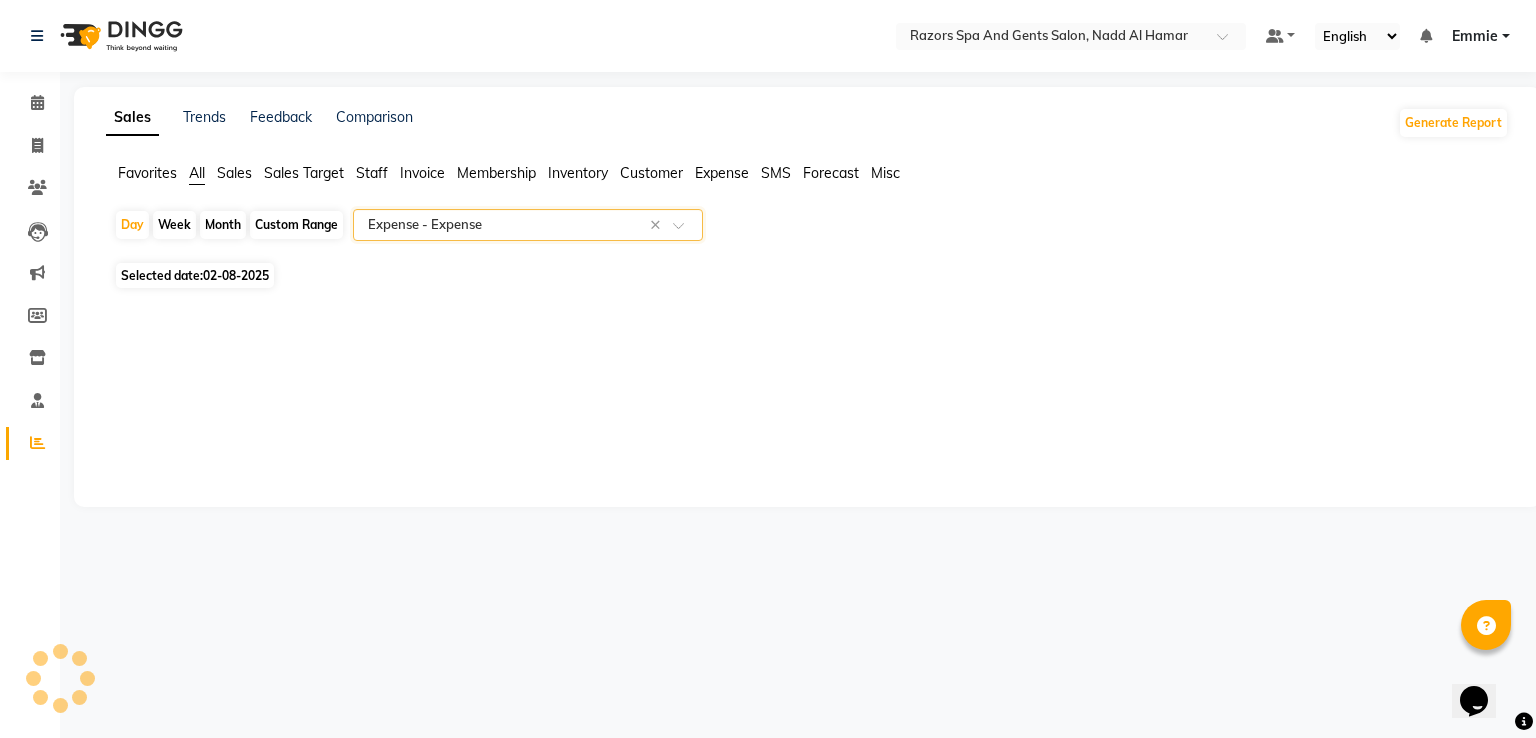 select on "full_report" 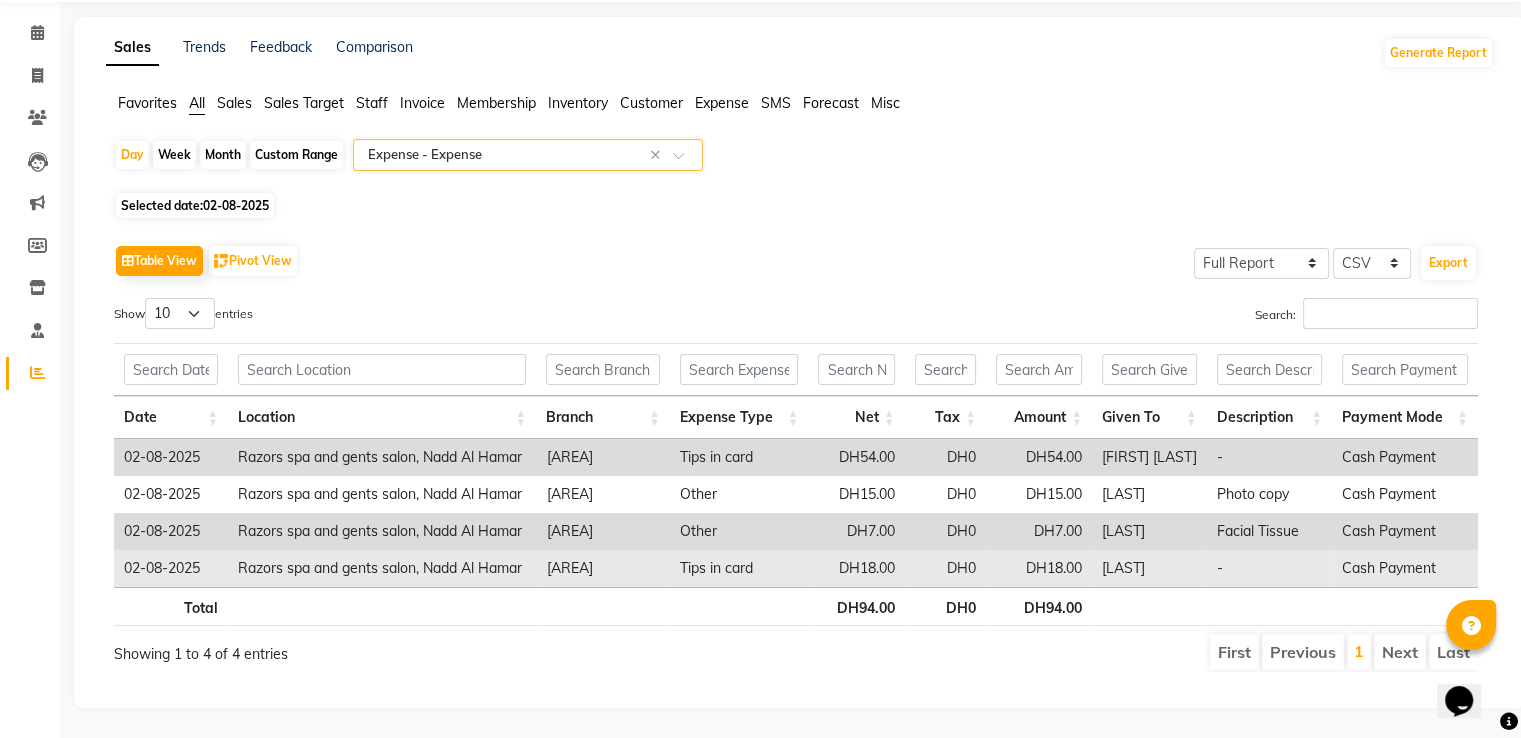 scroll, scrollTop: 0, scrollLeft: 0, axis: both 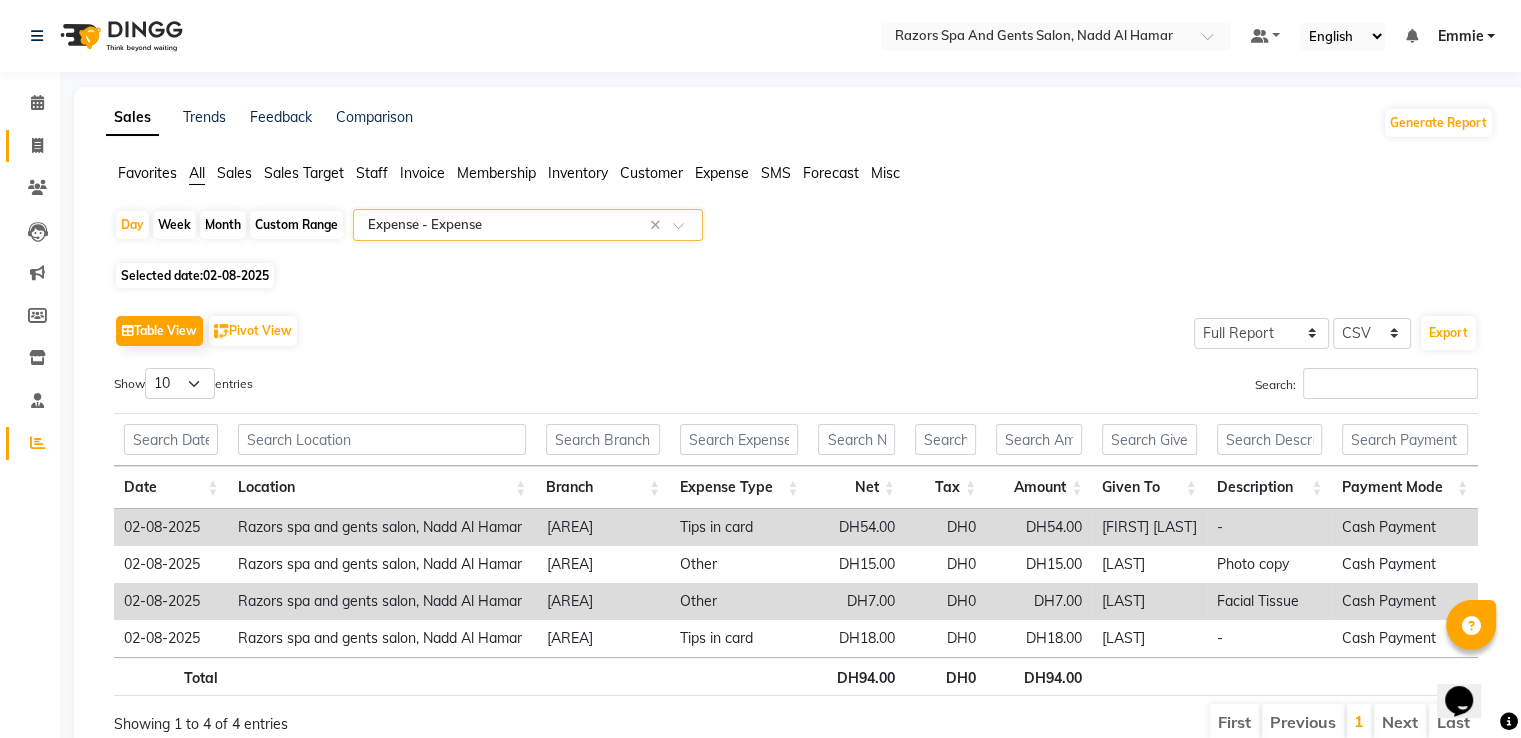 click 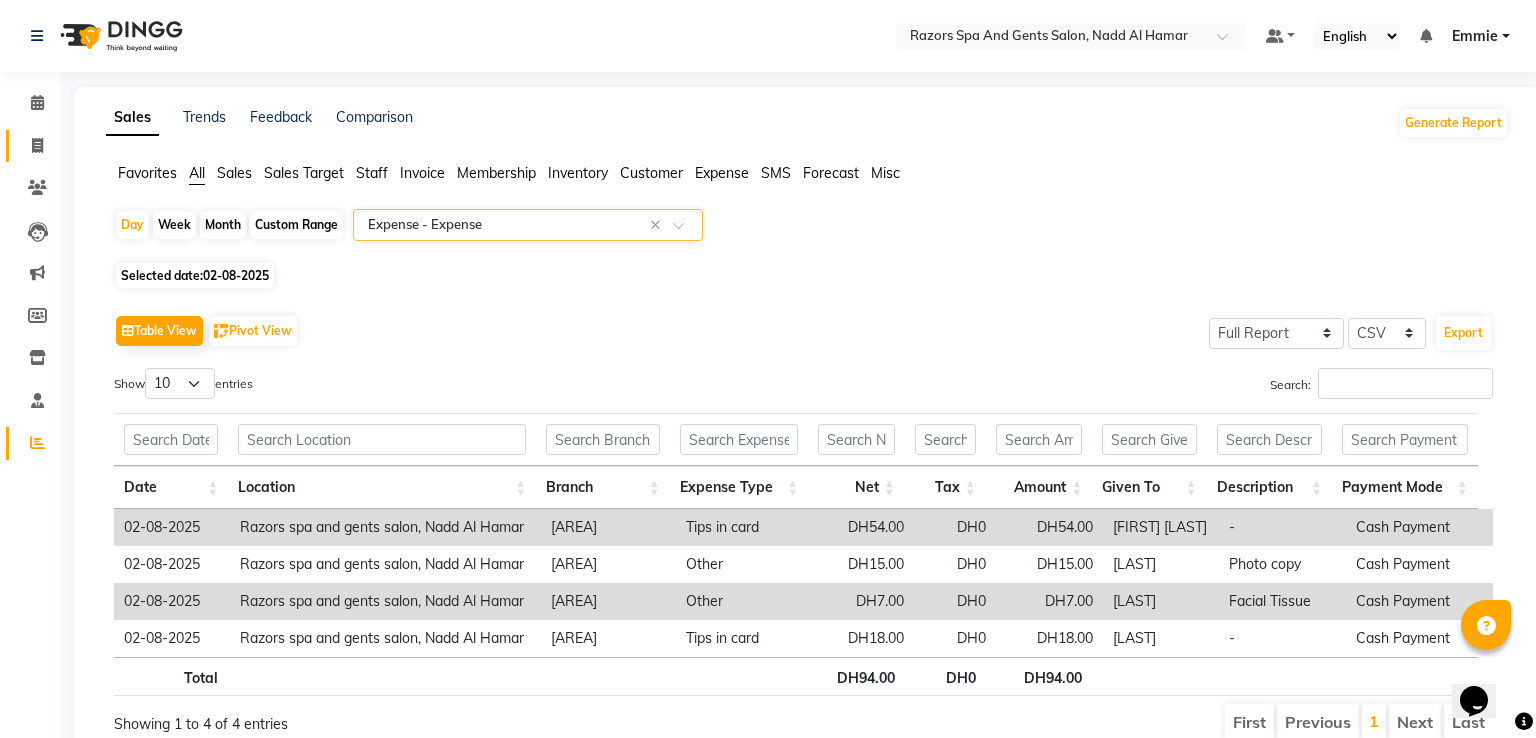 select on "8419" 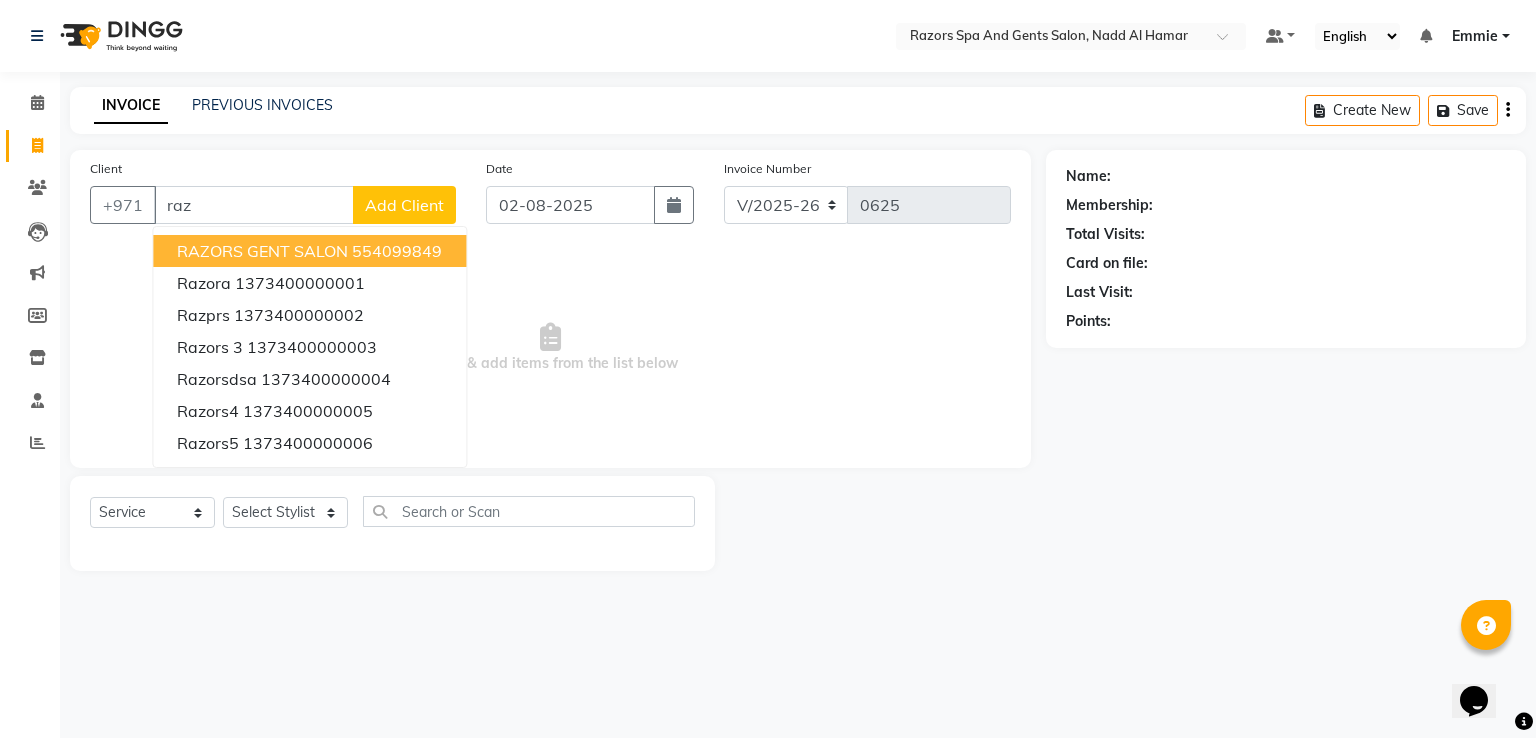 click on "RAZORS GENT SALON" at bounding box center [262, 251] 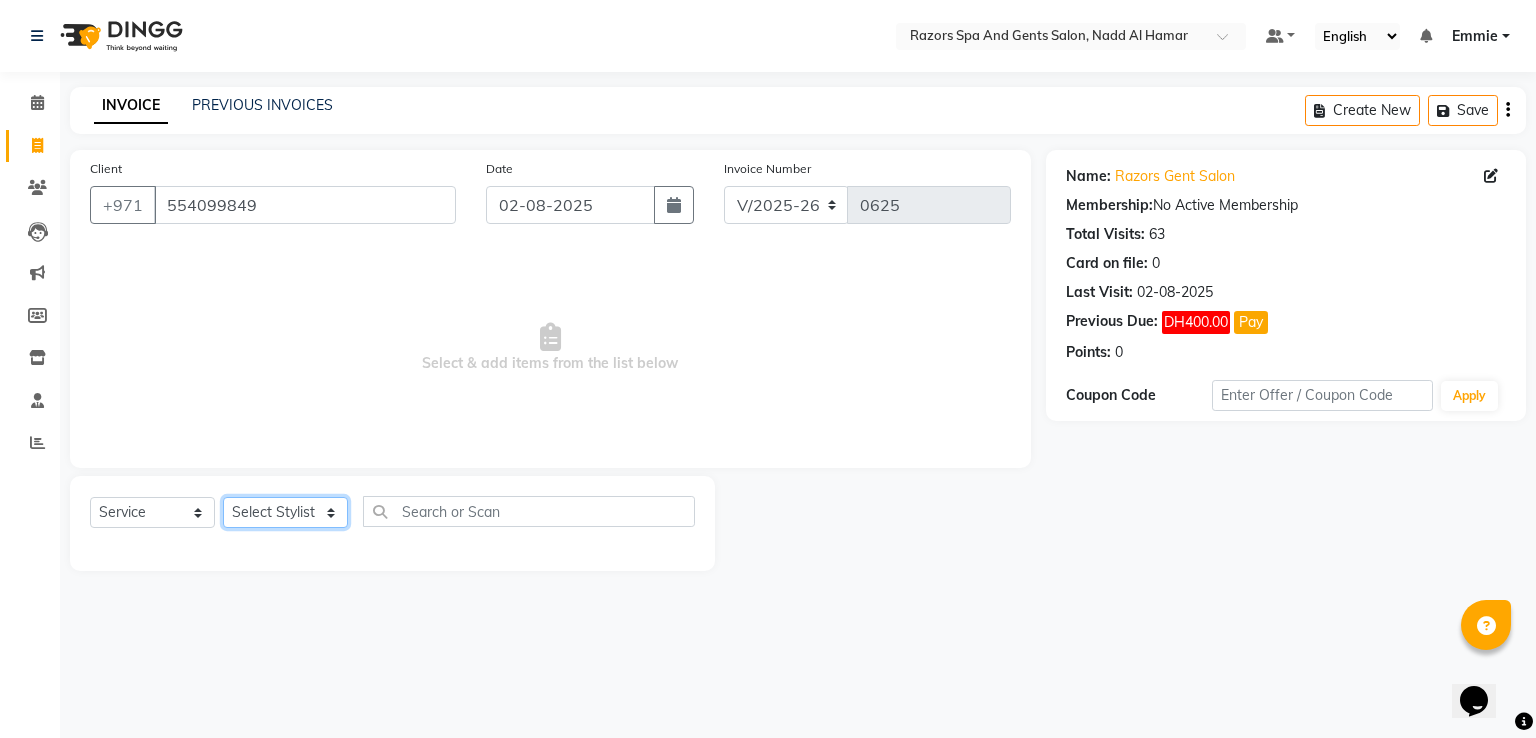 click on "Select Stylist Alaseel Abdul Rahim Baber Emmie Farahat Islam Darwish Oualid Zahir Youseef Mohamed" 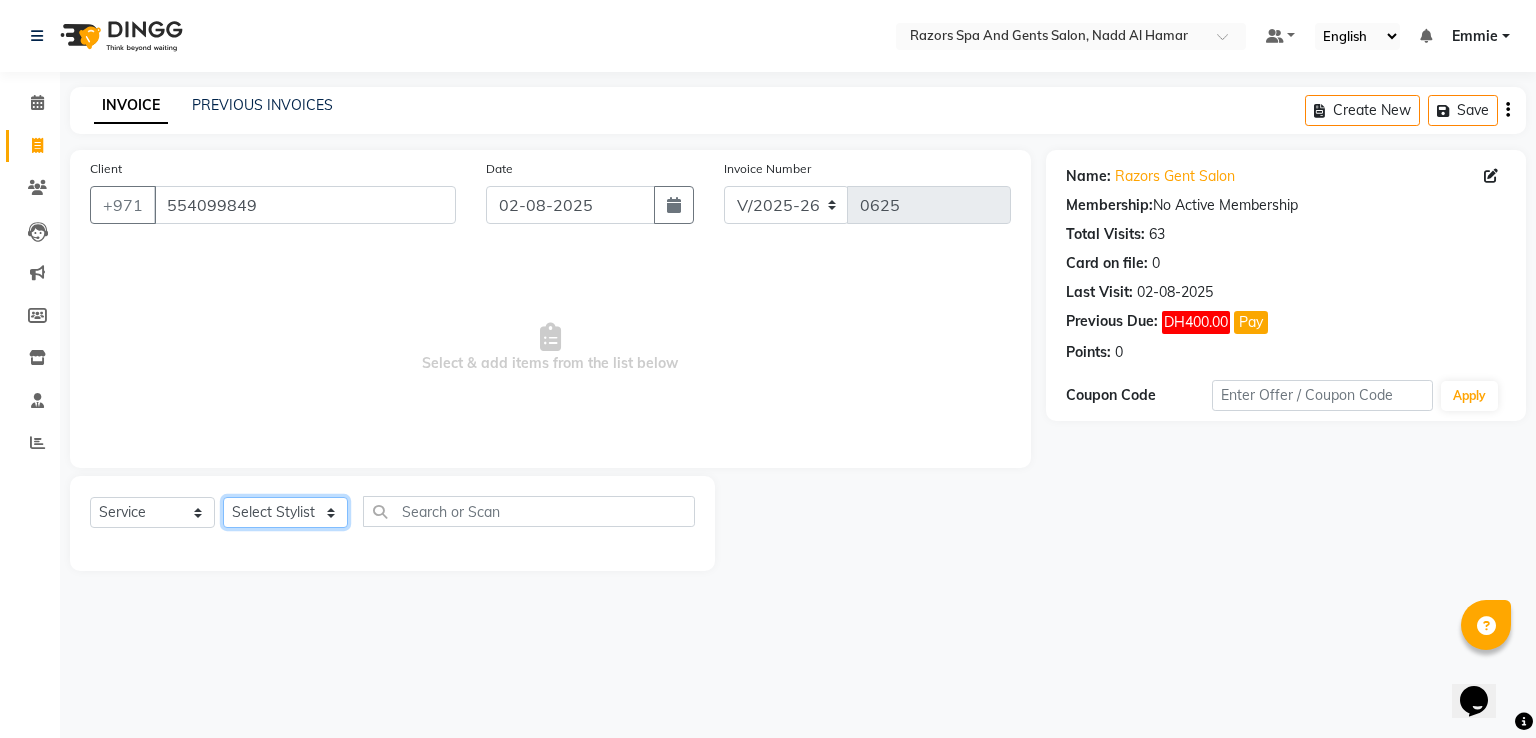 select on "85859" 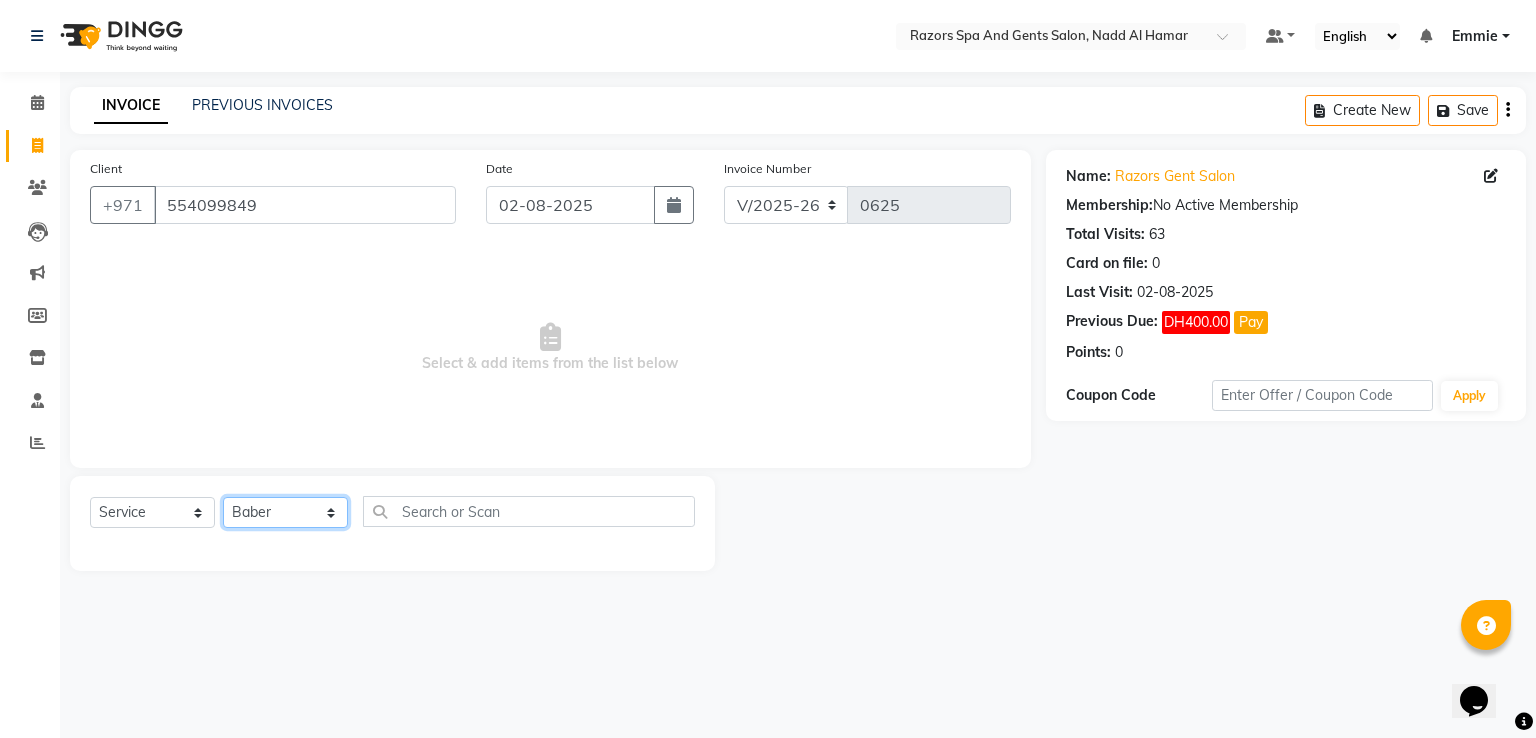 click on "Select Stylist Alaseel Abdul Rahim Baber Emmie Farahat Islam Darwish Oualid Zahir Youseef Mohamed" 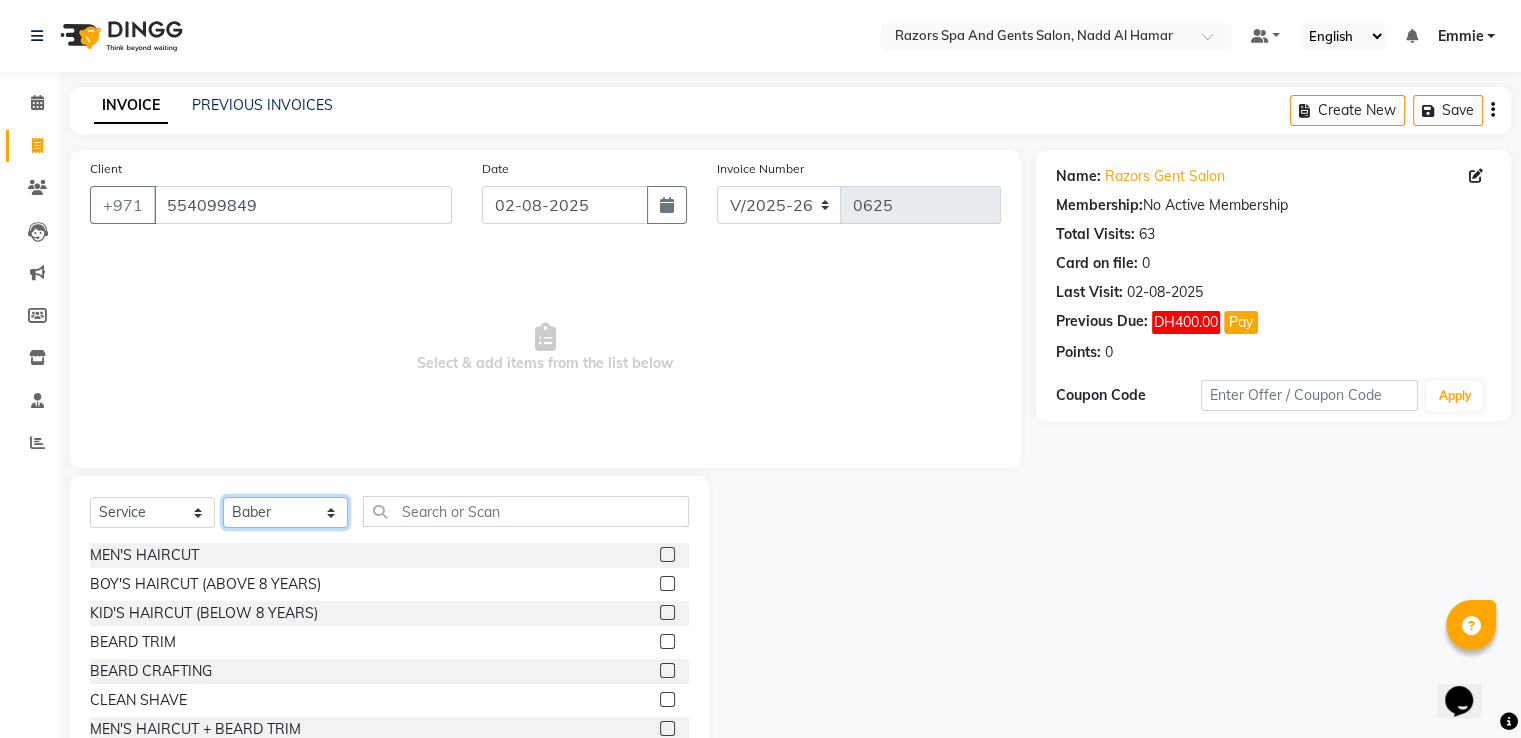 scroll, scrollTop: 51, scrollLeft: 0, axis: vertical 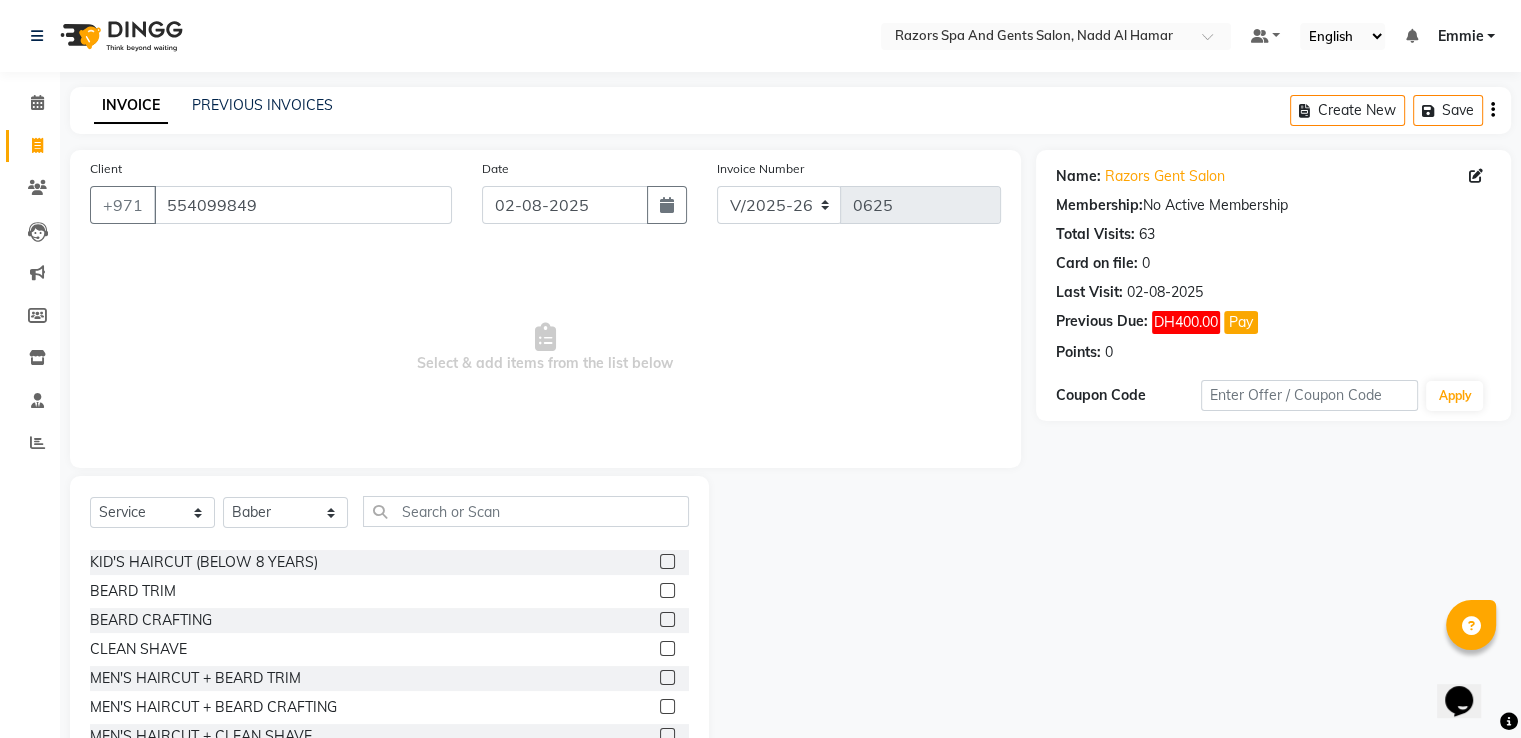 click 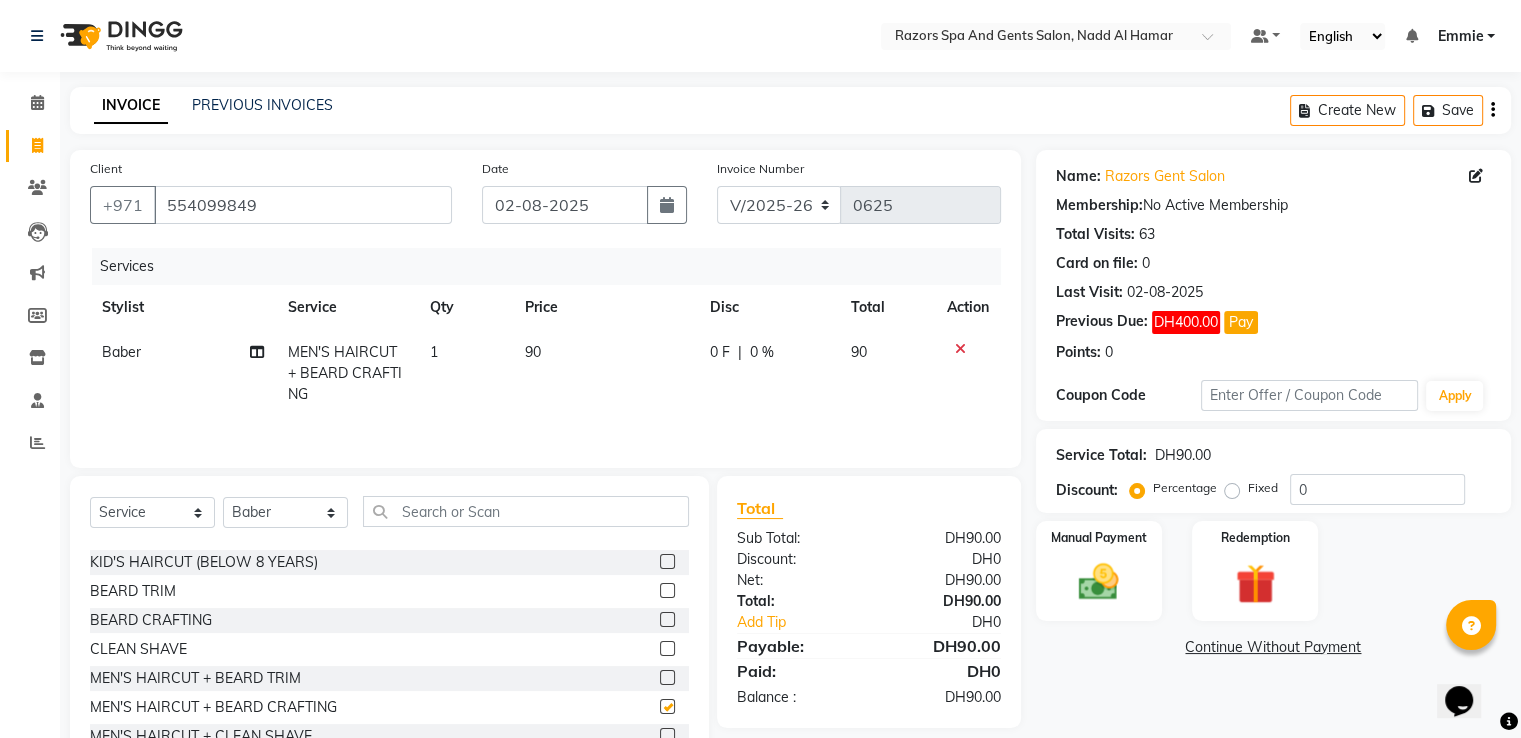 checkbox on "false" 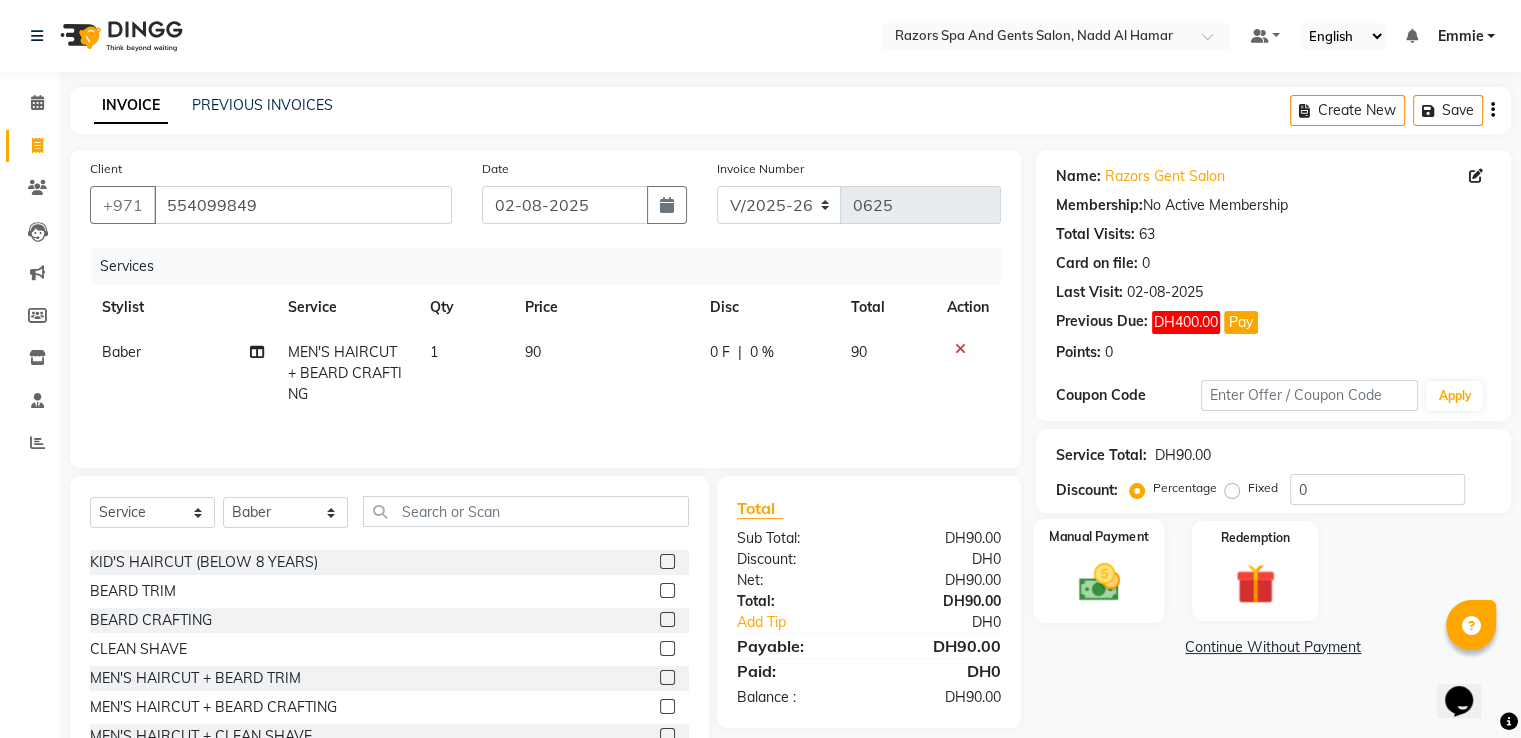 click 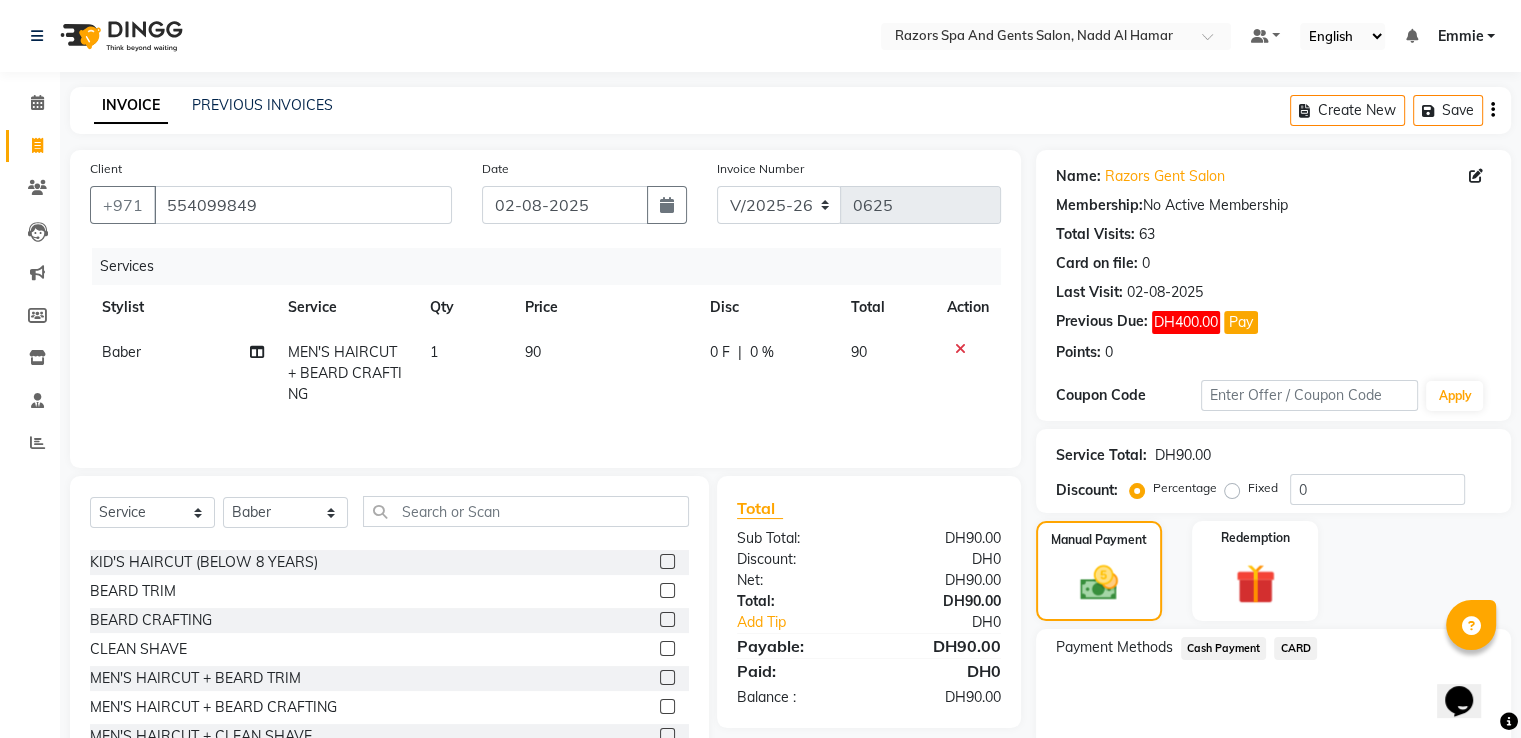 click on "CARD" 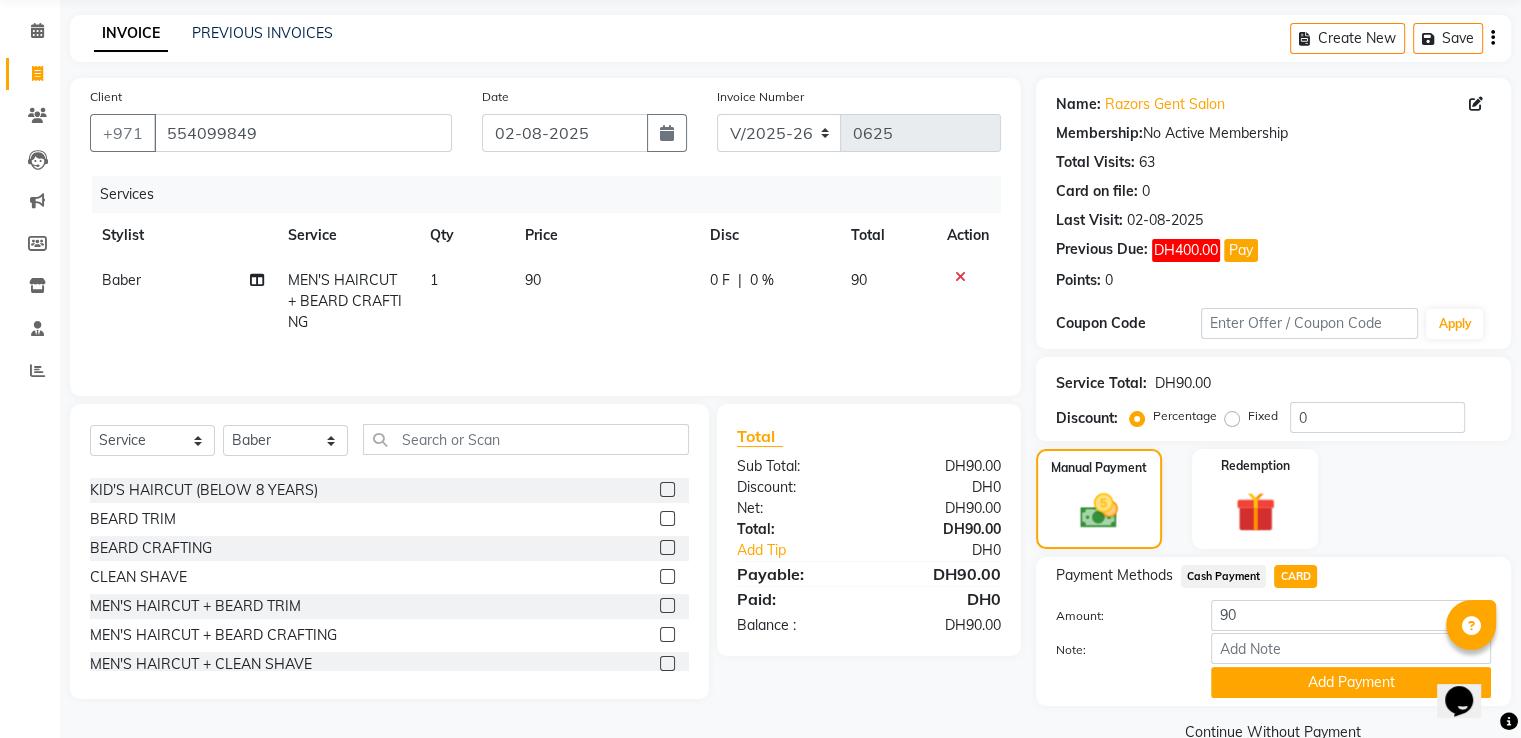 scroll, scrollTop: 112, scrollLeft: 0, axis: vertical 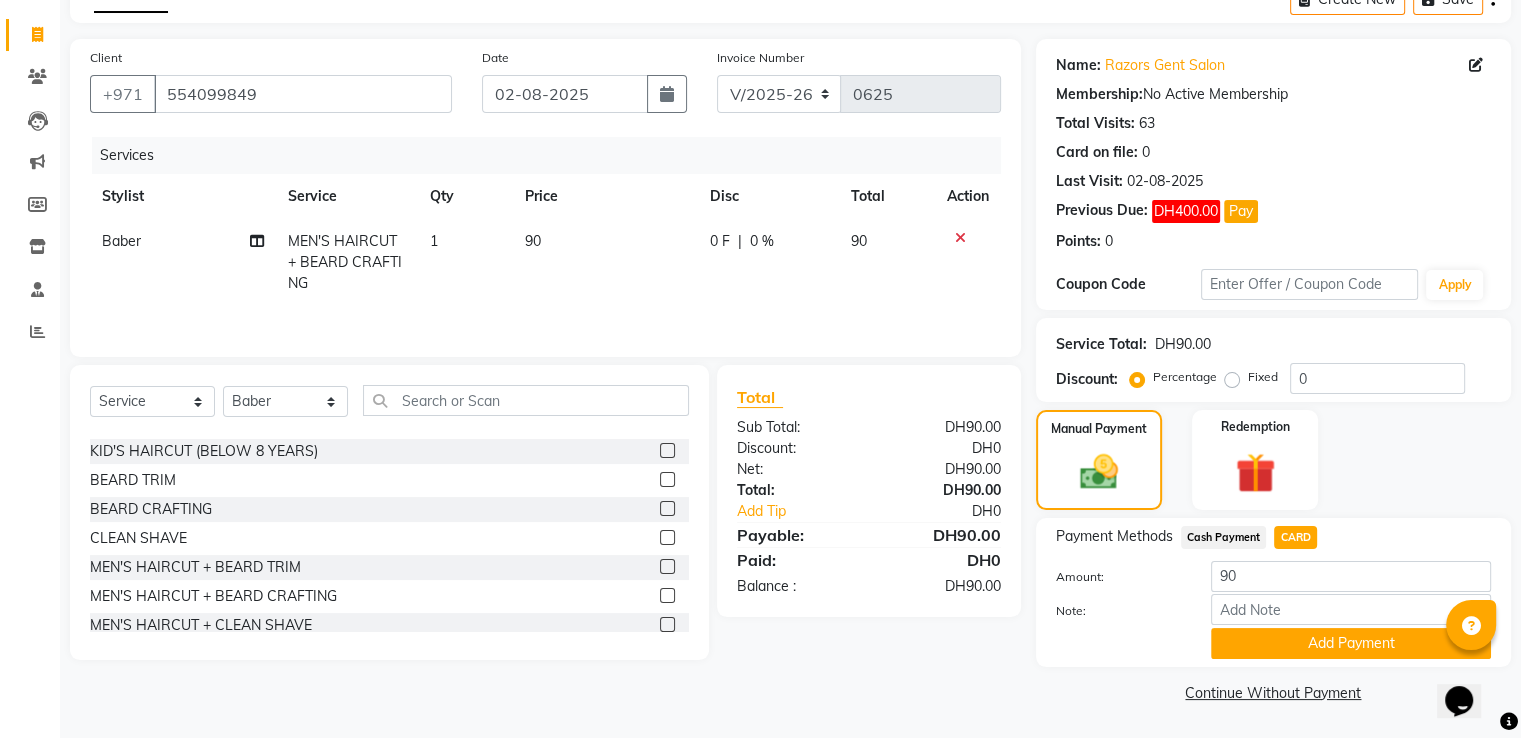 click on "Add Payment" 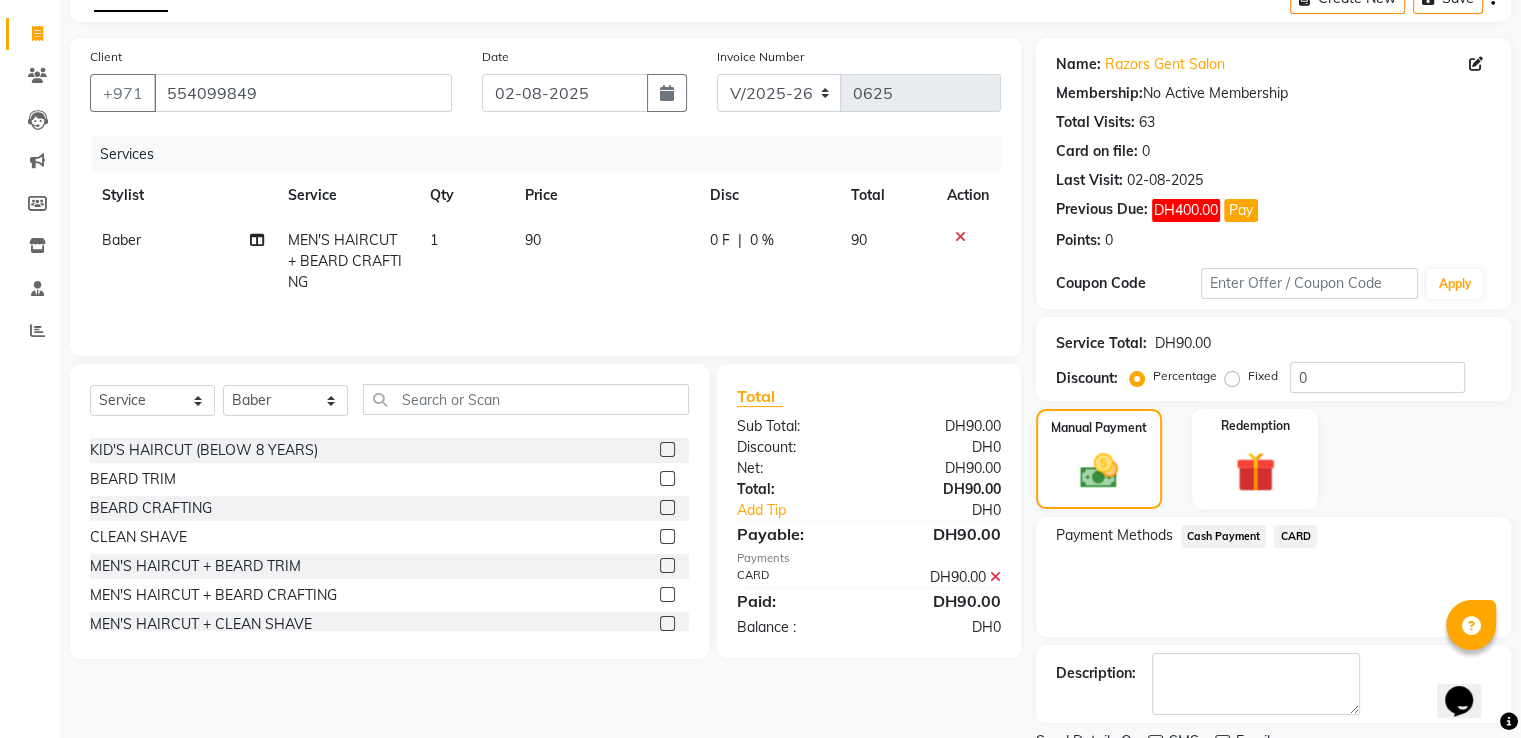 scroll, scrollTop: 193, scrollLeft: 0, axis: vertical 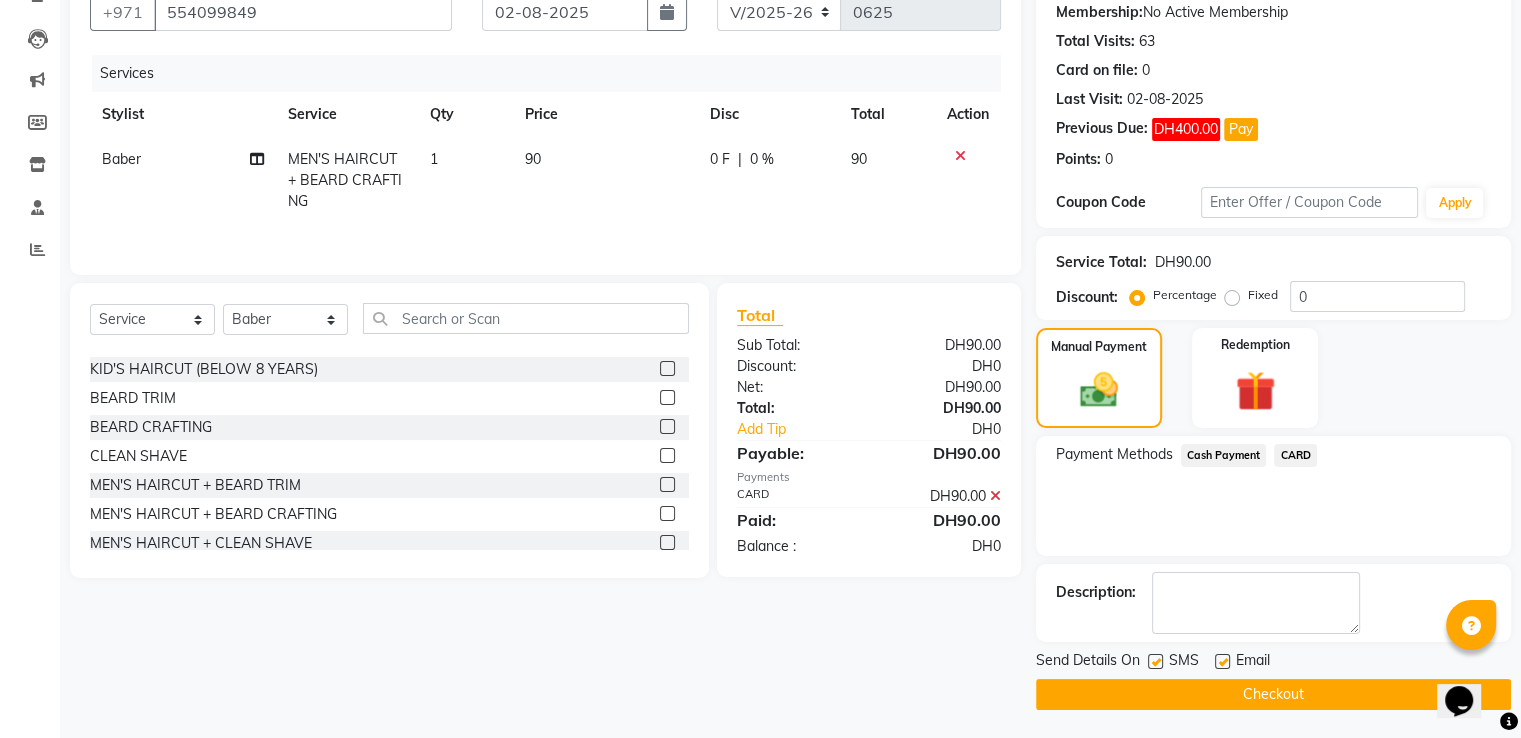 click on "Checkout" 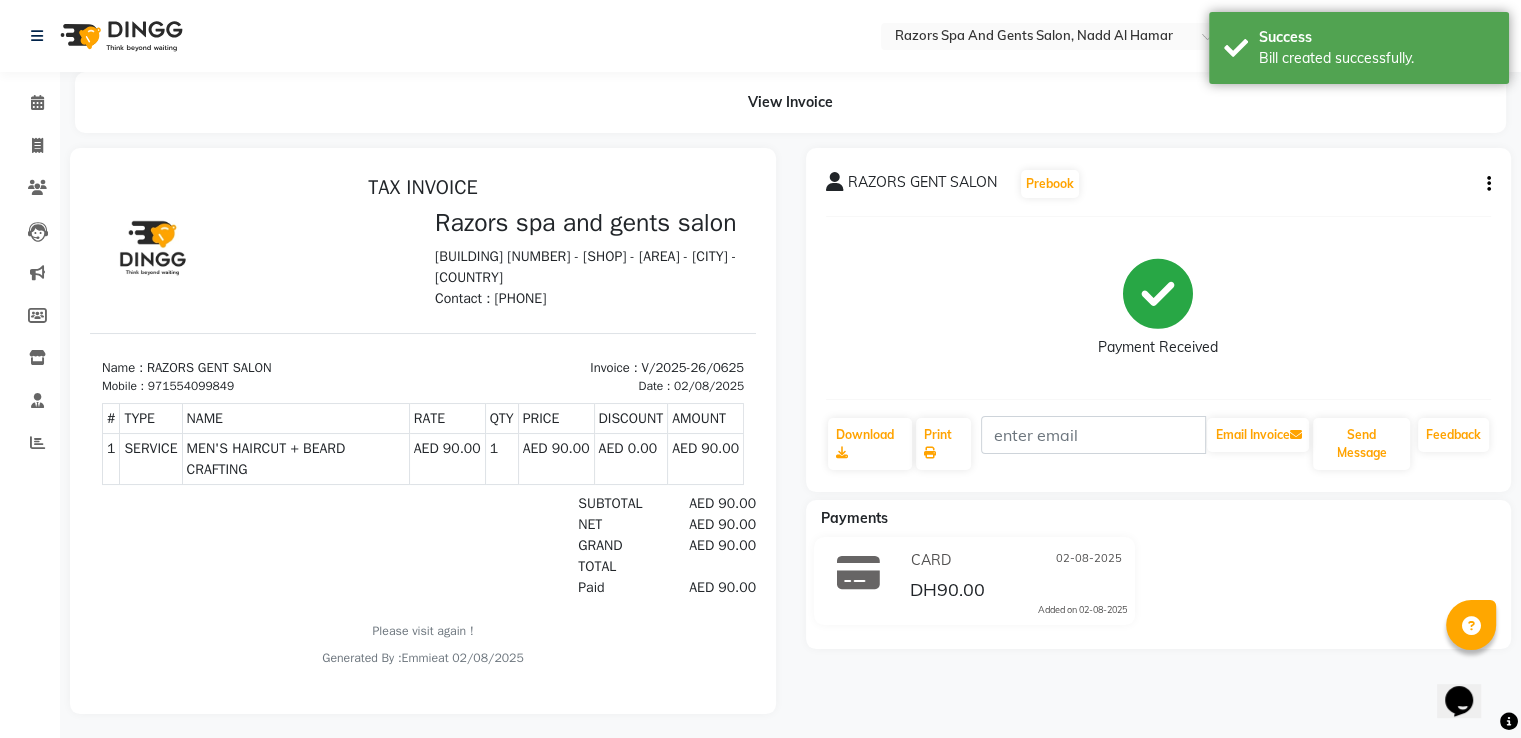 scroll, scrollTop: 0, scrollLeft: 0, axis: both 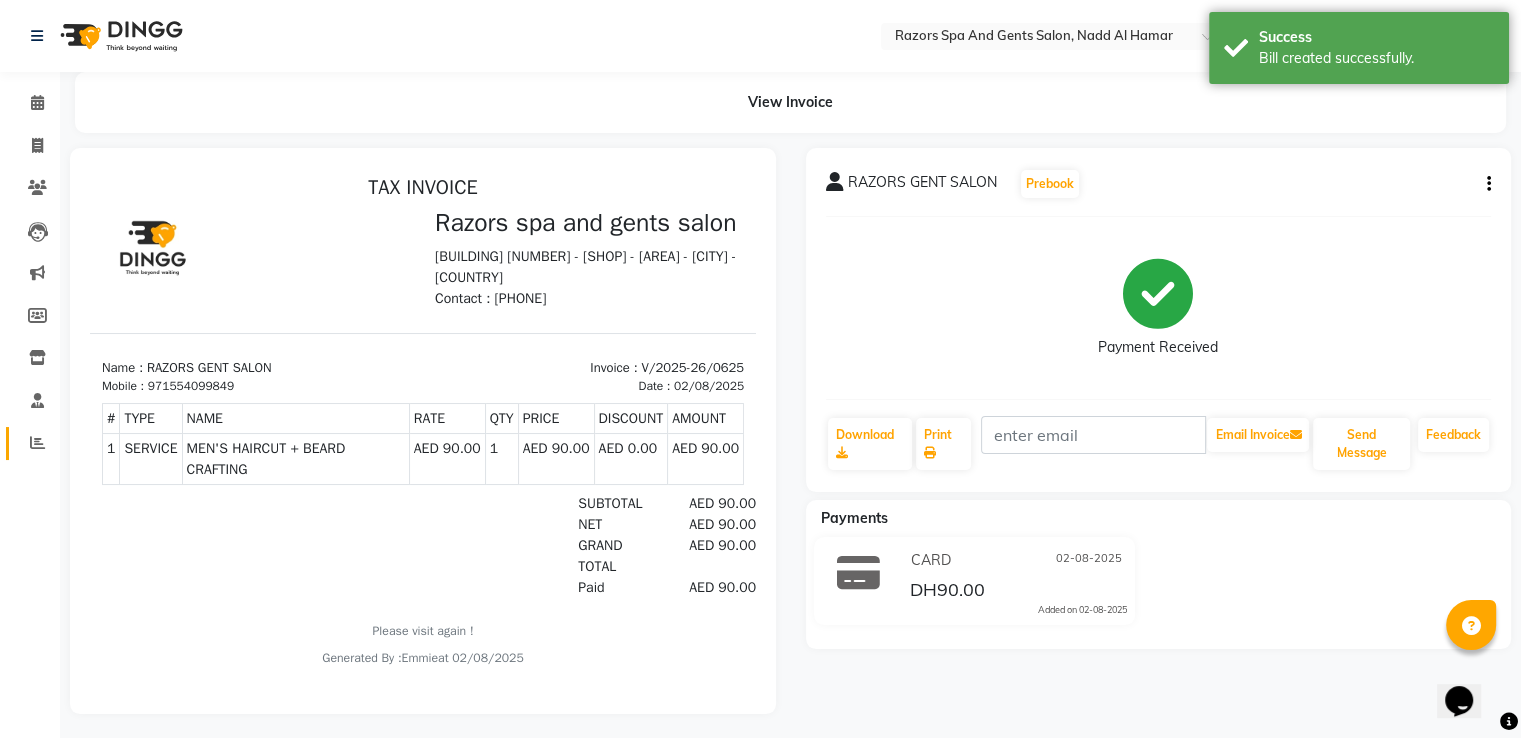 click 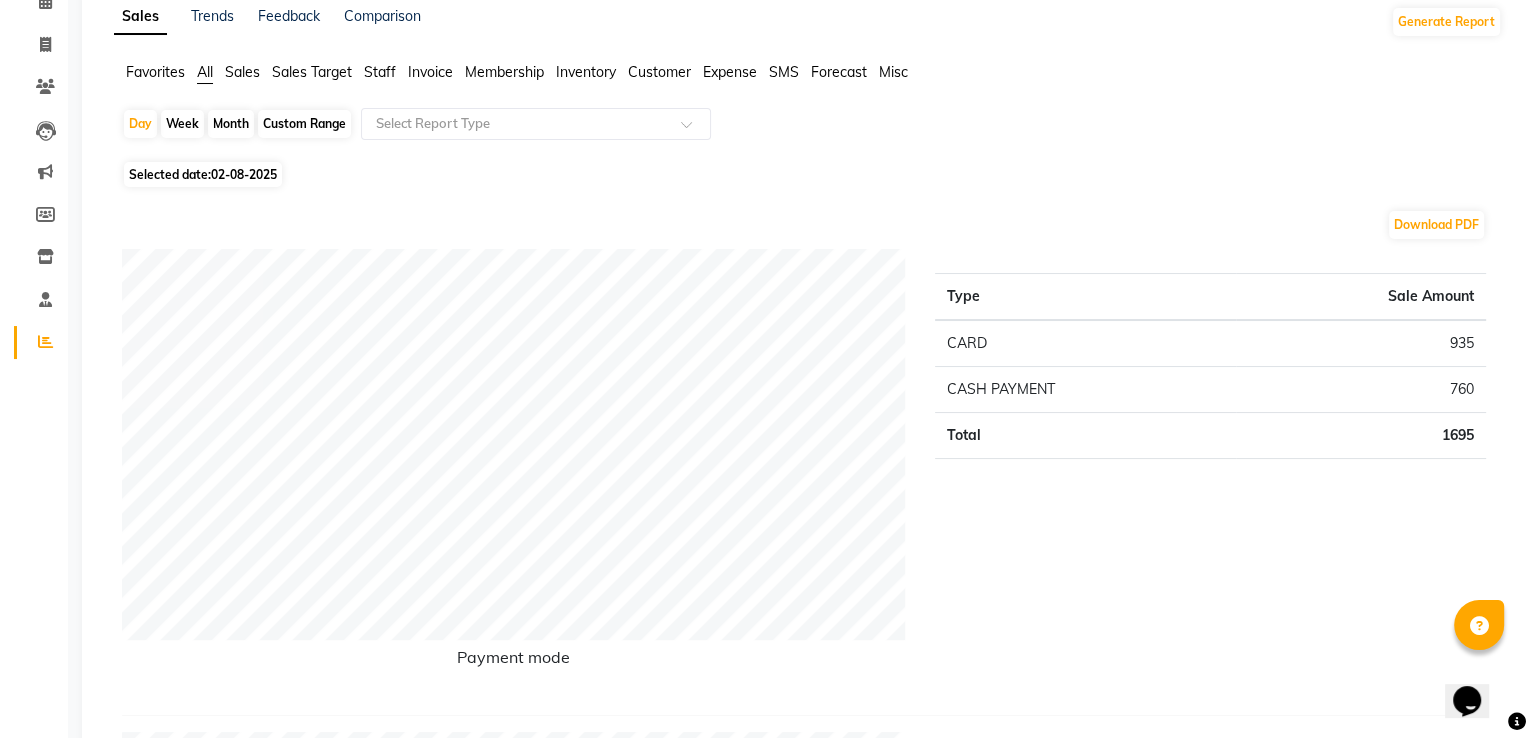 scroll, scrollTop: 0, scrollLeft: 0, axis: both 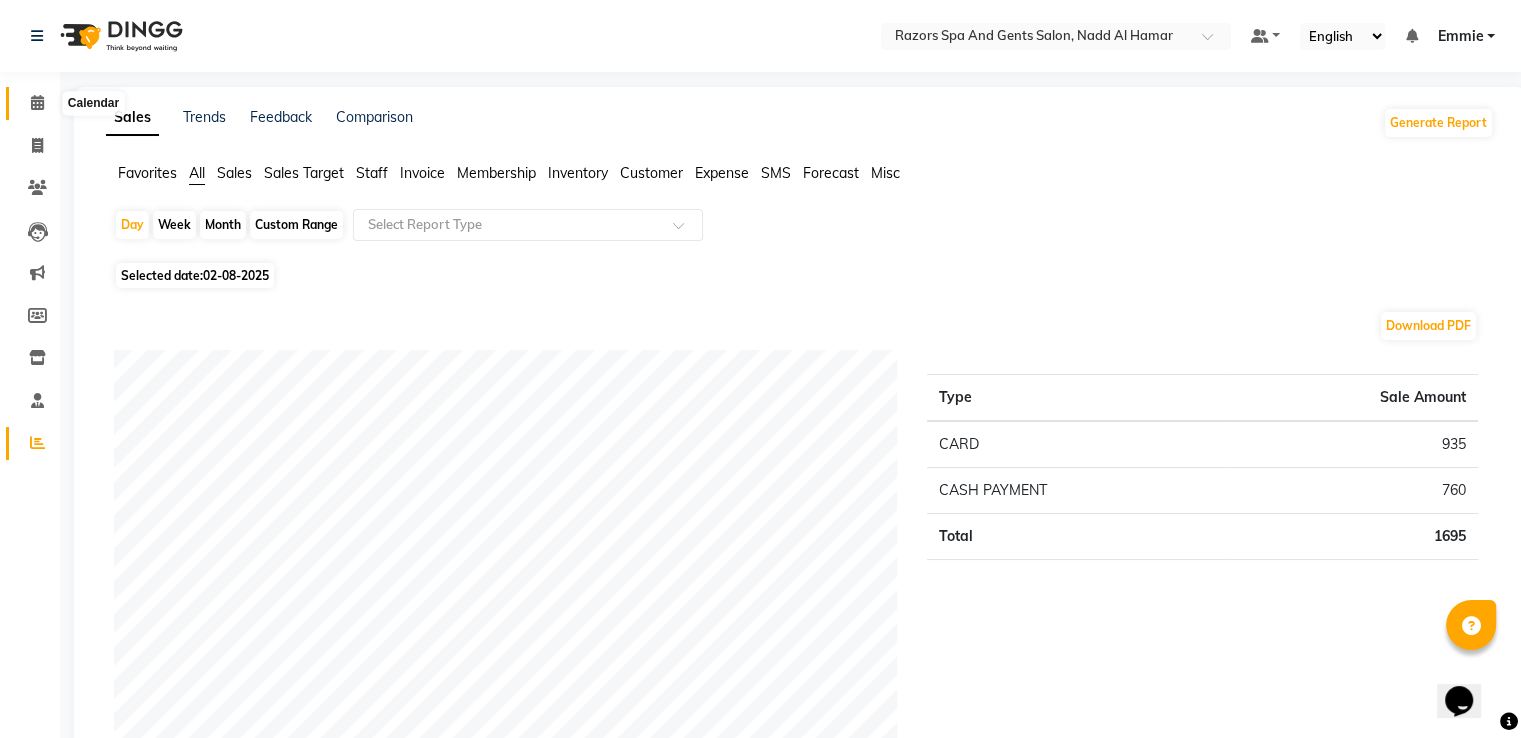 click 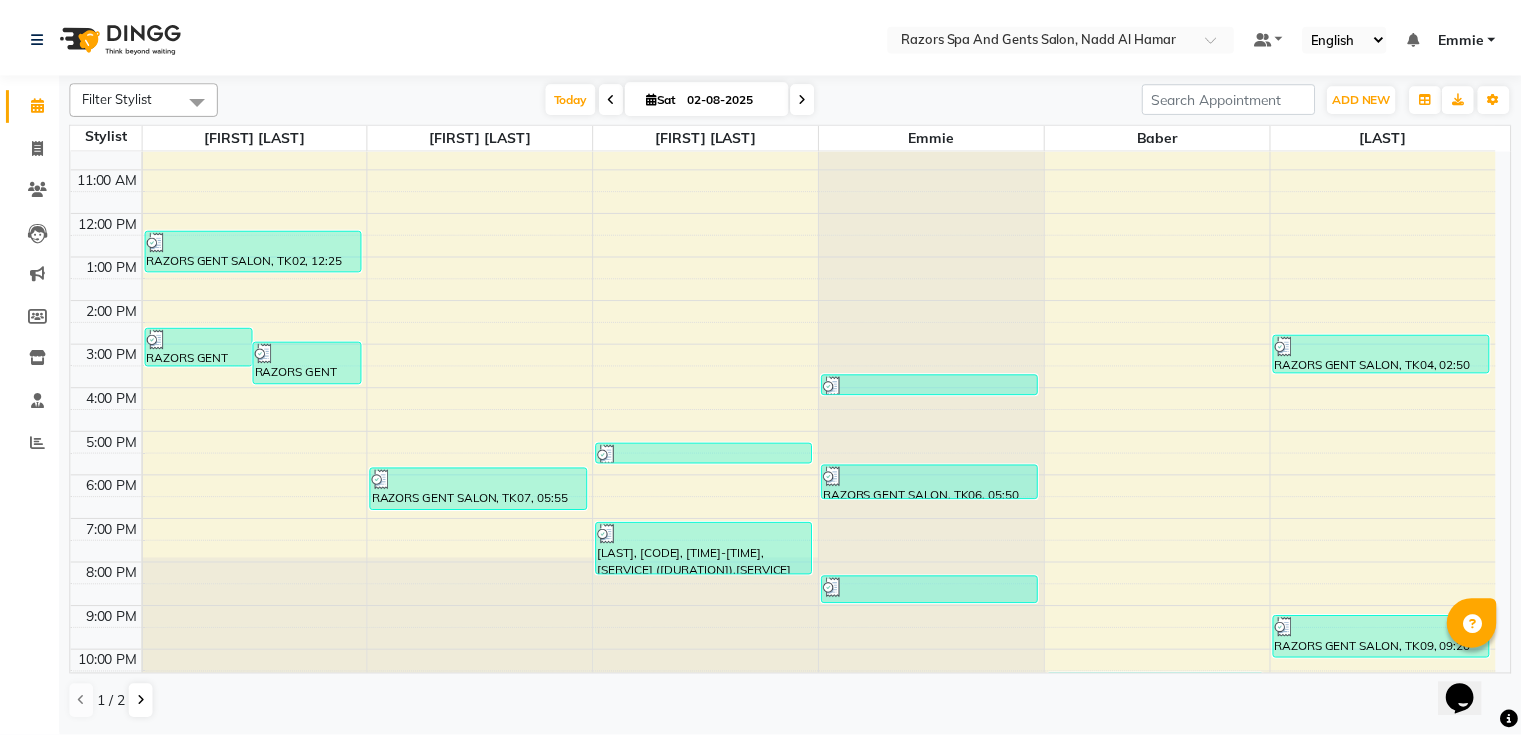 scroll, scrollTop: 126, scrollLeft: 0, axis: vertical 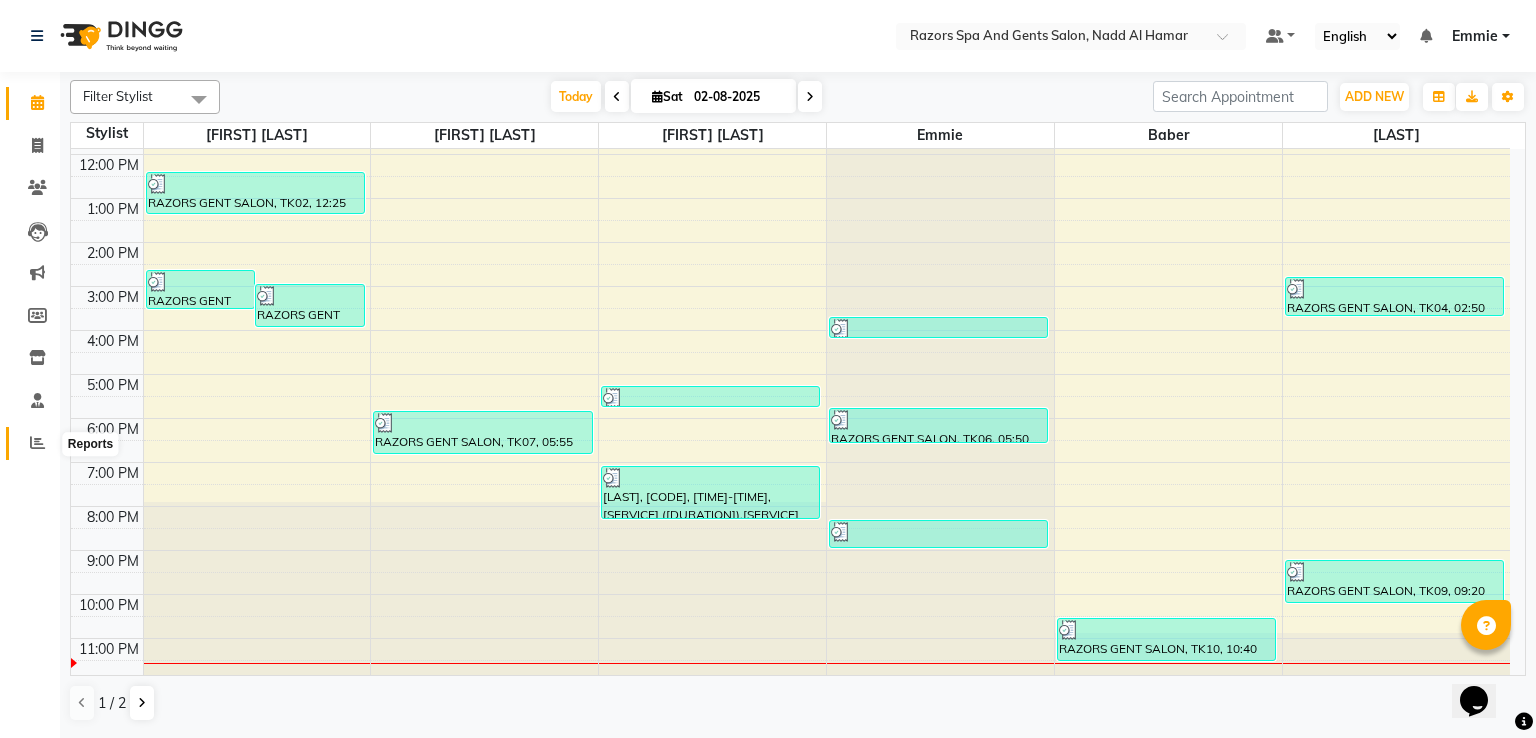 click 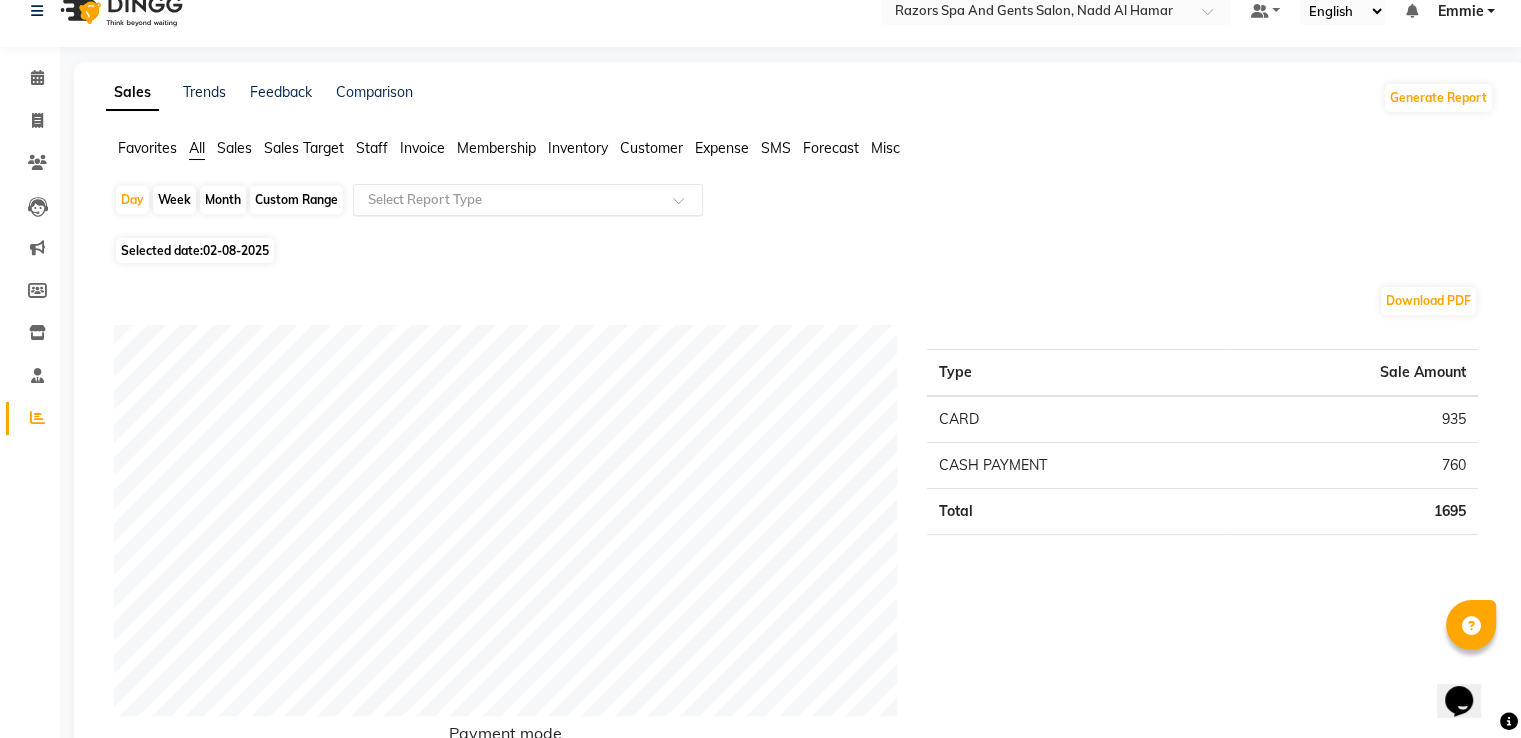 scroll, scrollTop: 0, scrollLeft: 0, axis: both 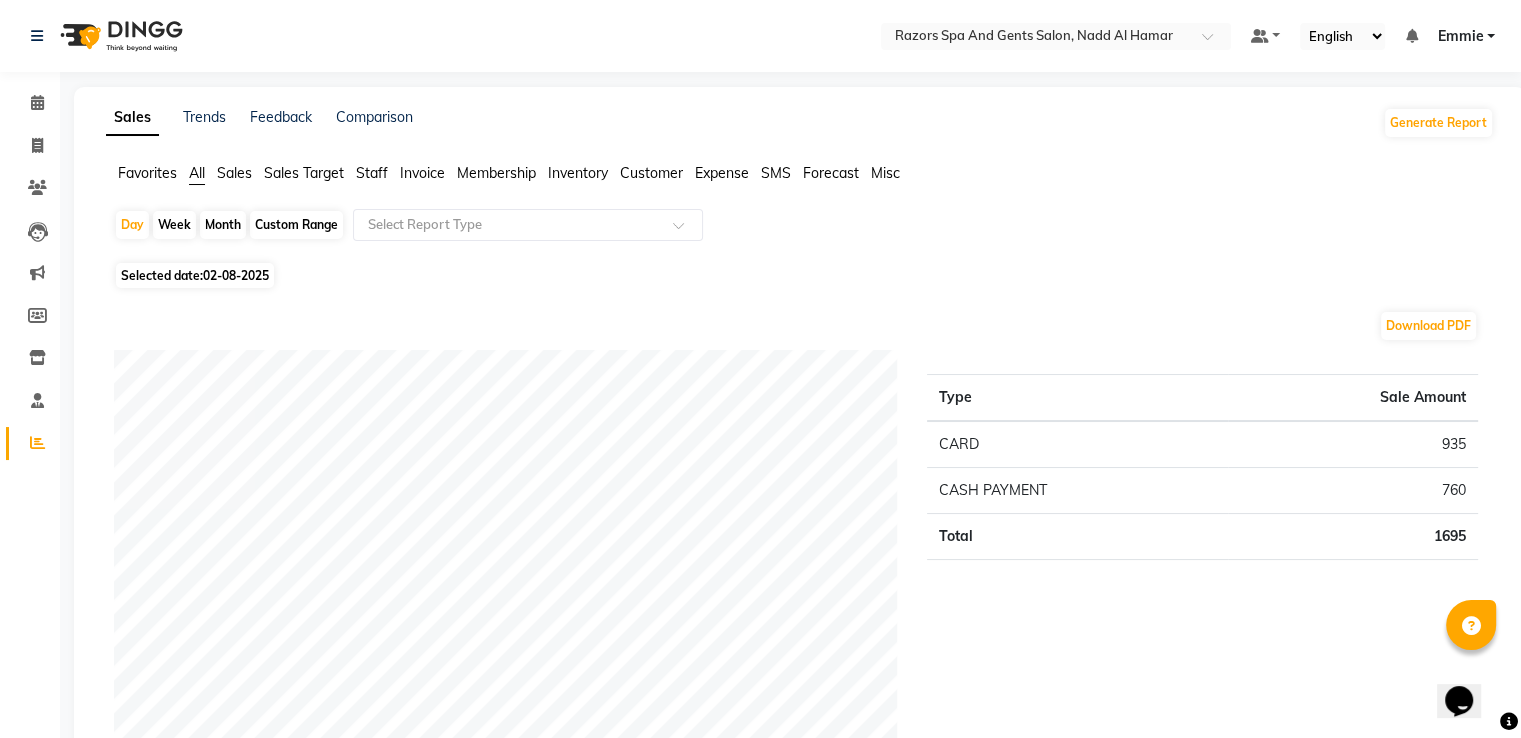 click on "02-08-2025" 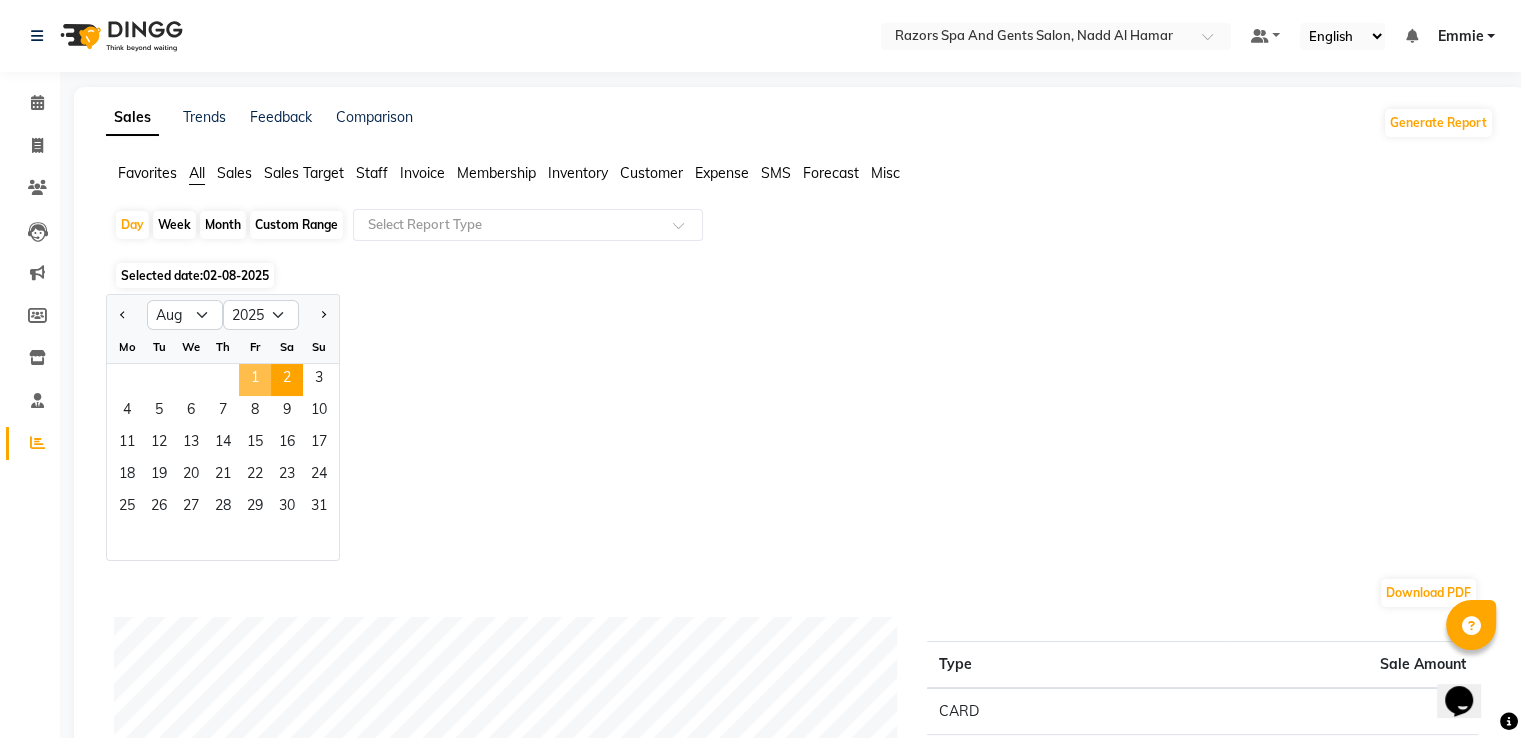 click on "1" 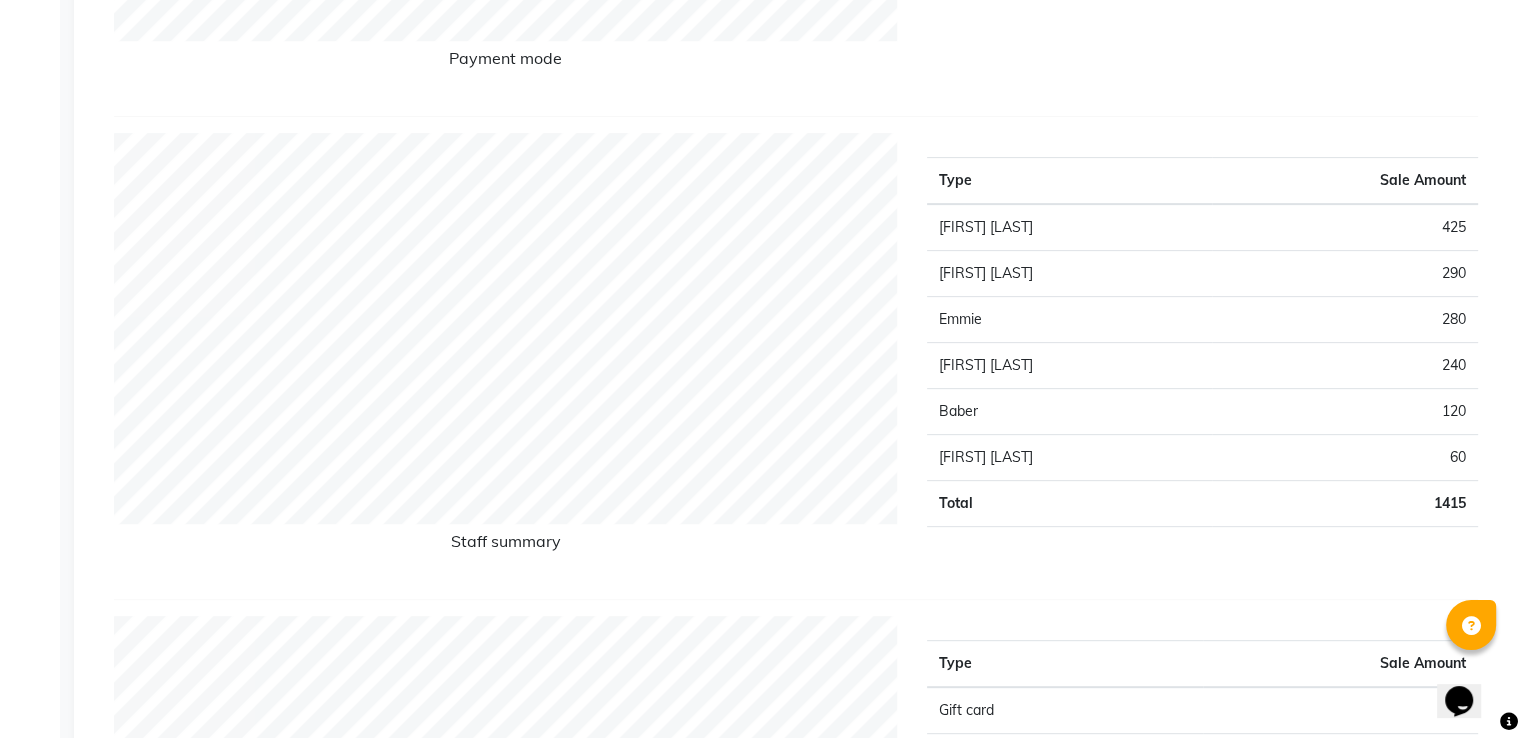 scroll, scrollTop: 0, scrollLeft: 0, axis: both 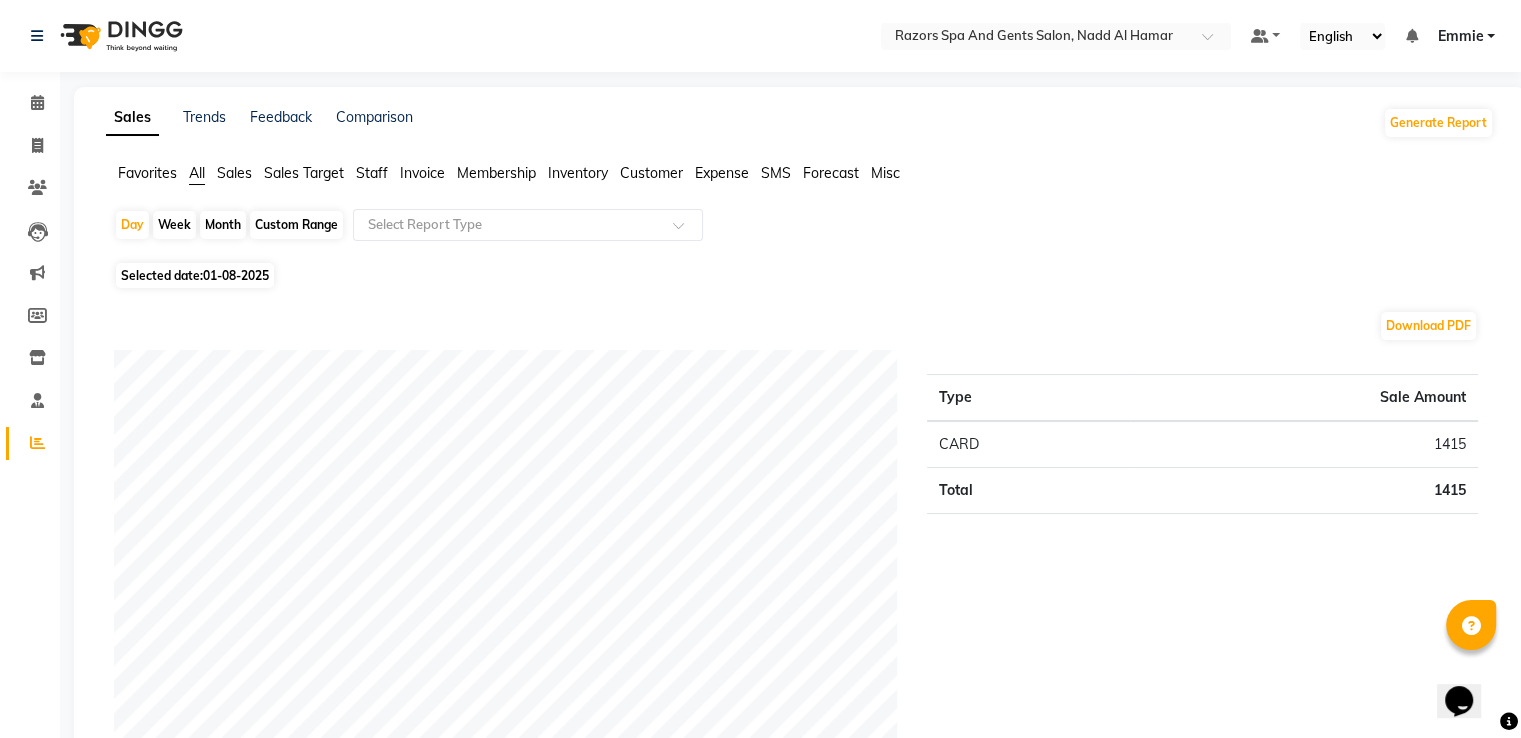 click on "01-08-2025" 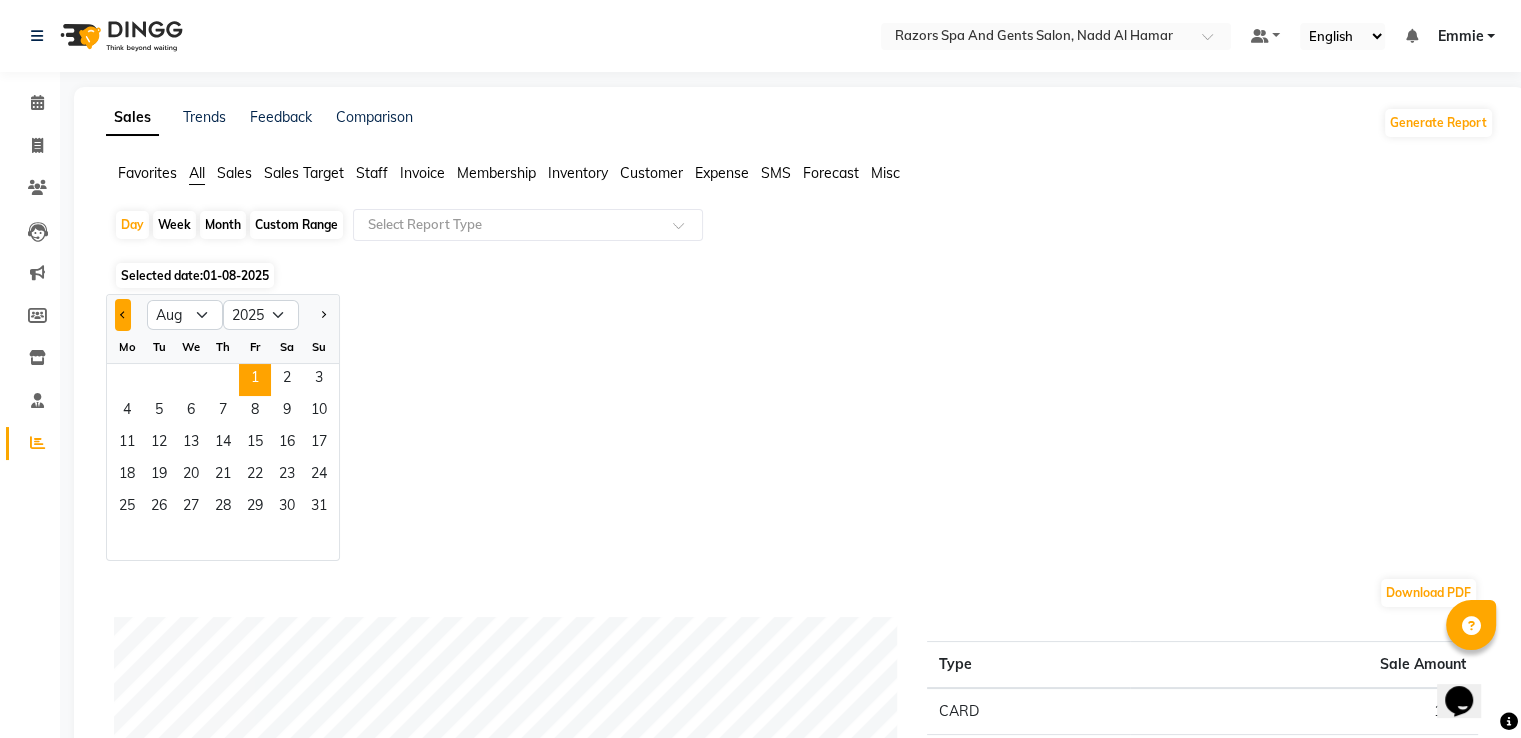 click 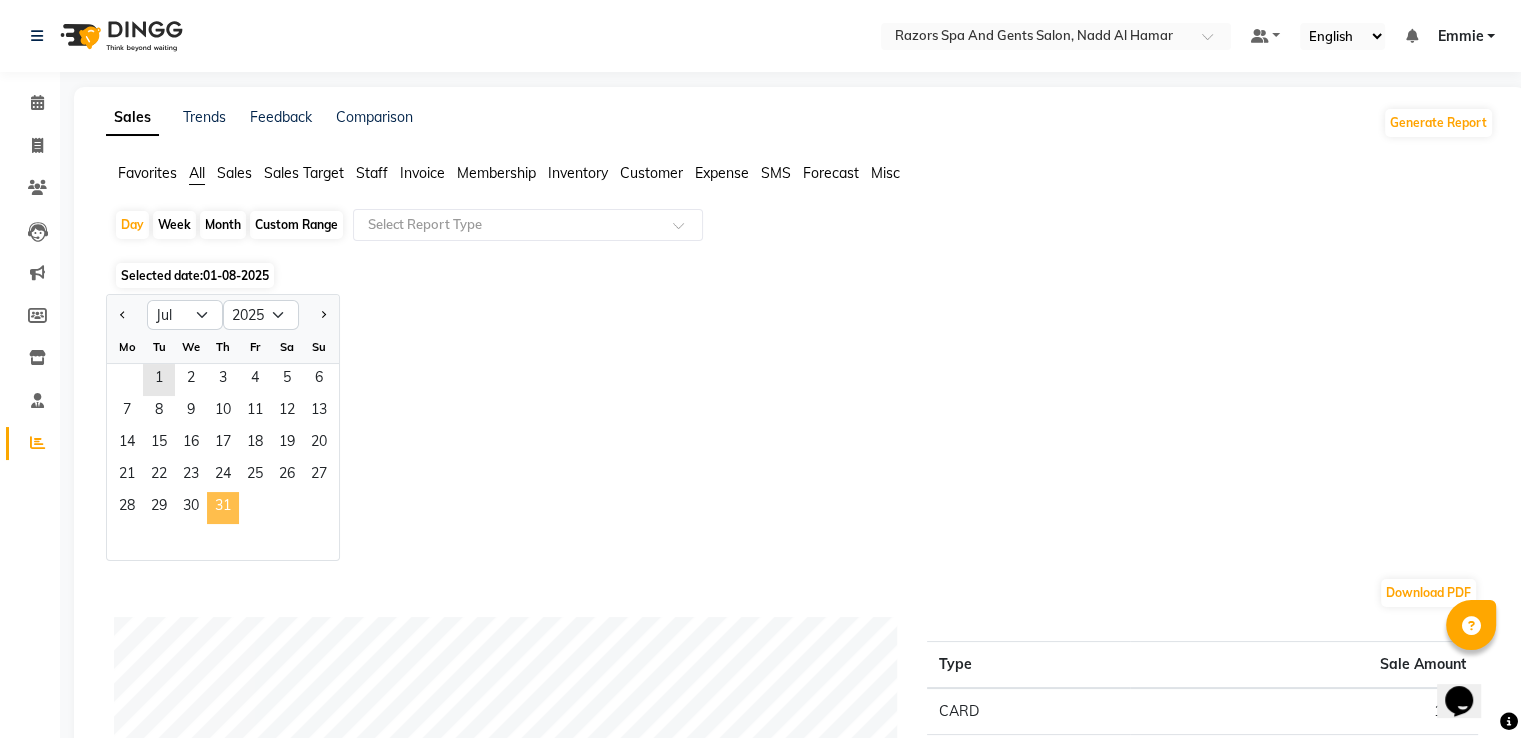 click on "31" 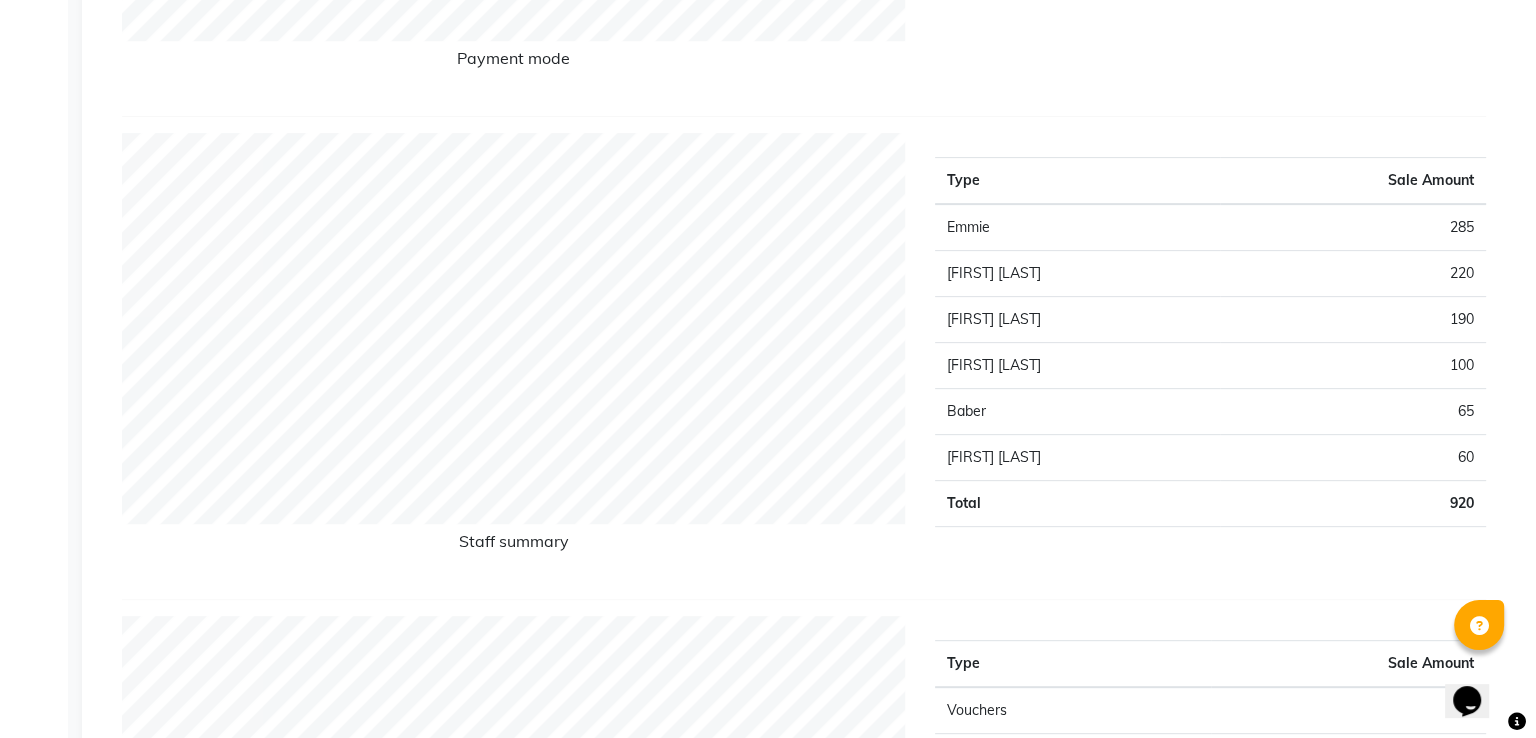 scroll, scrollTop: 0, scrollLeft: 0, axis: both 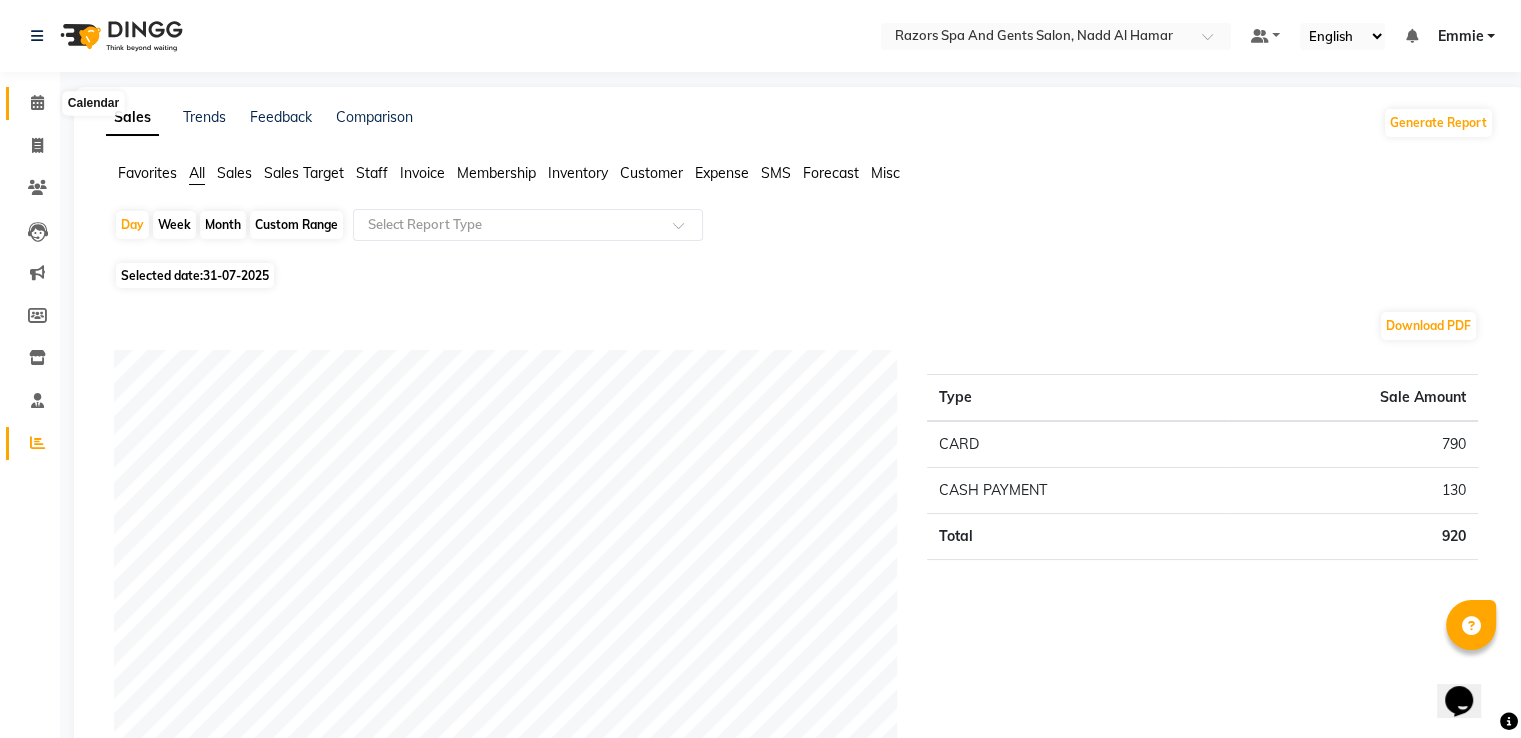 click 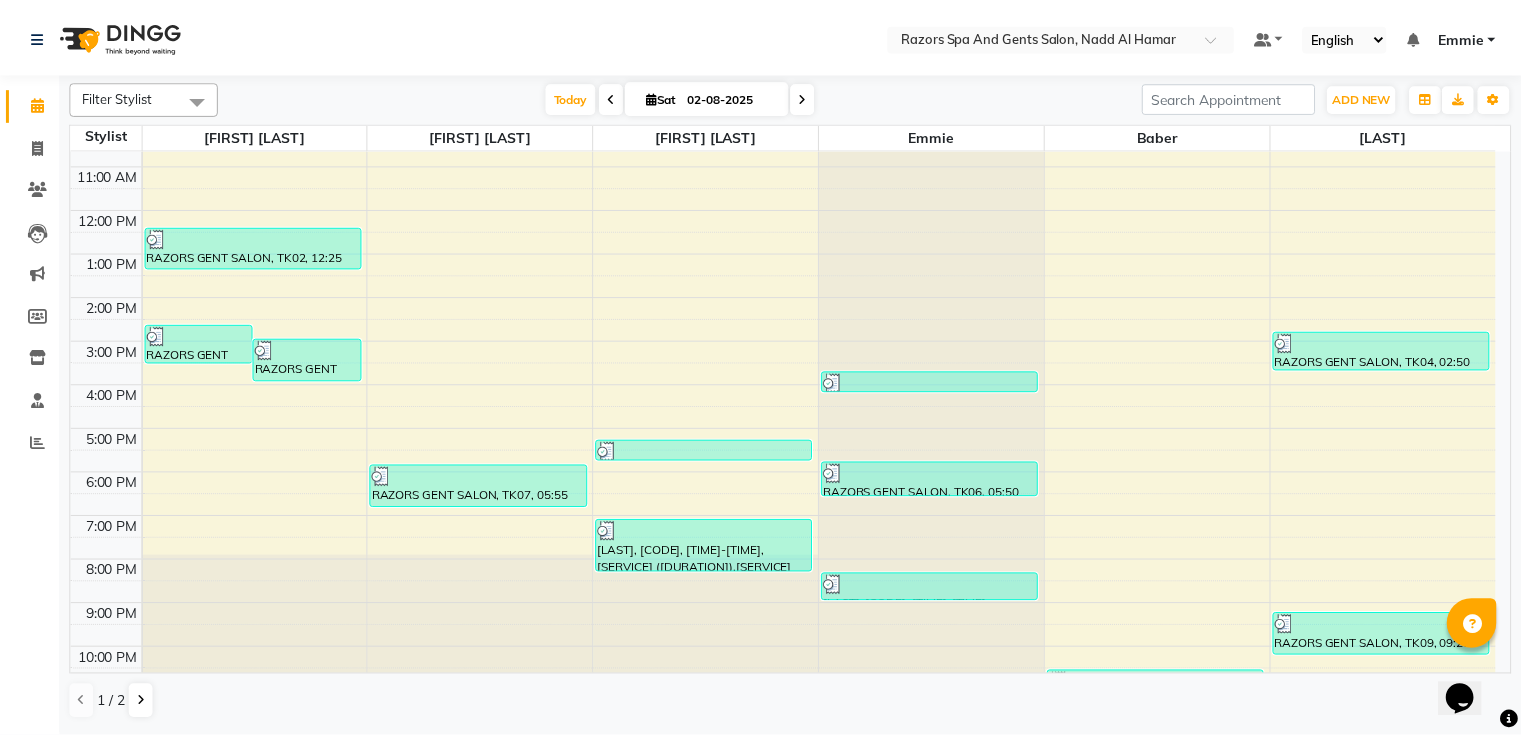 scroll, scrollTop: 126, scrollLeft: 0, axis: vertical 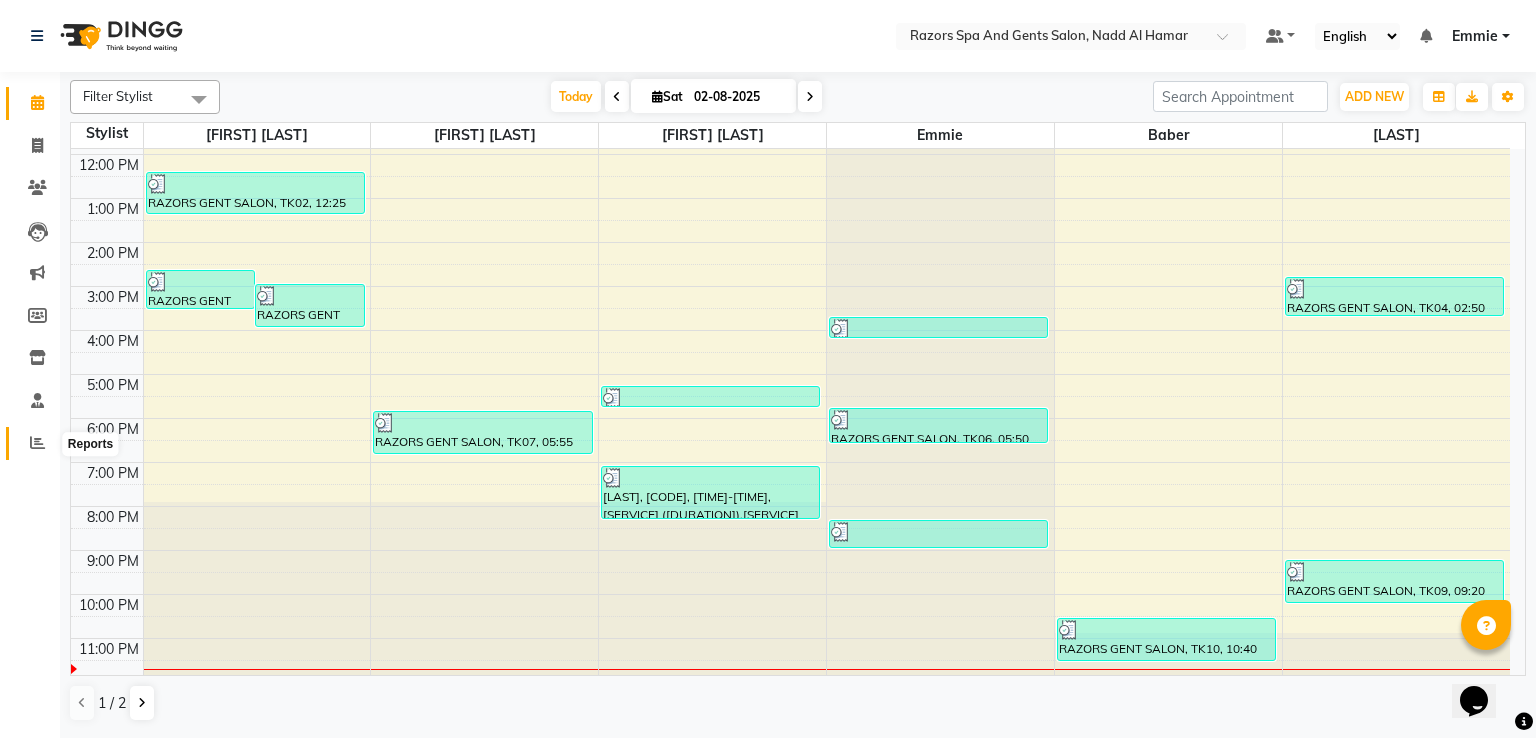 click 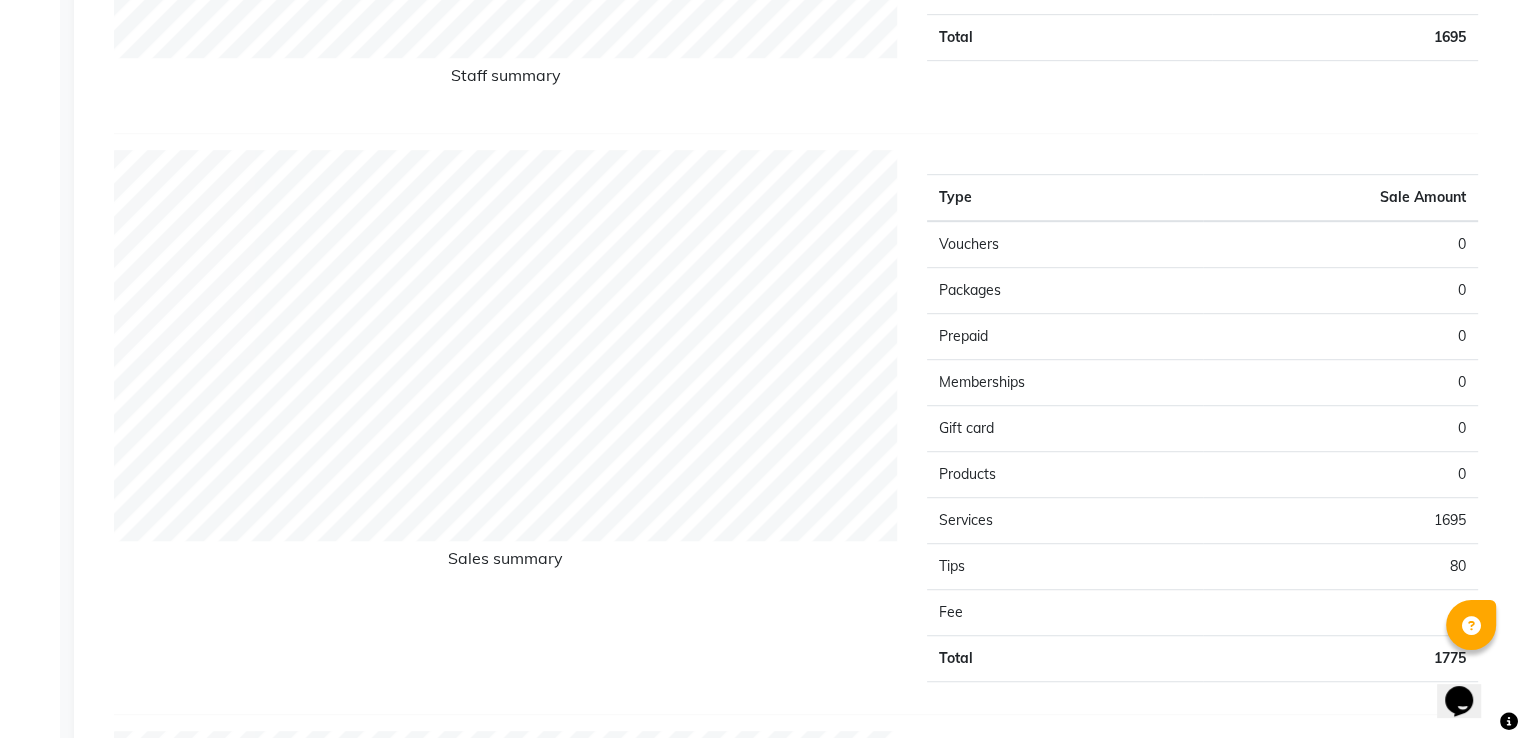 scroll, scrollTop: 1400, scrollLeft: 0, axis: vertical 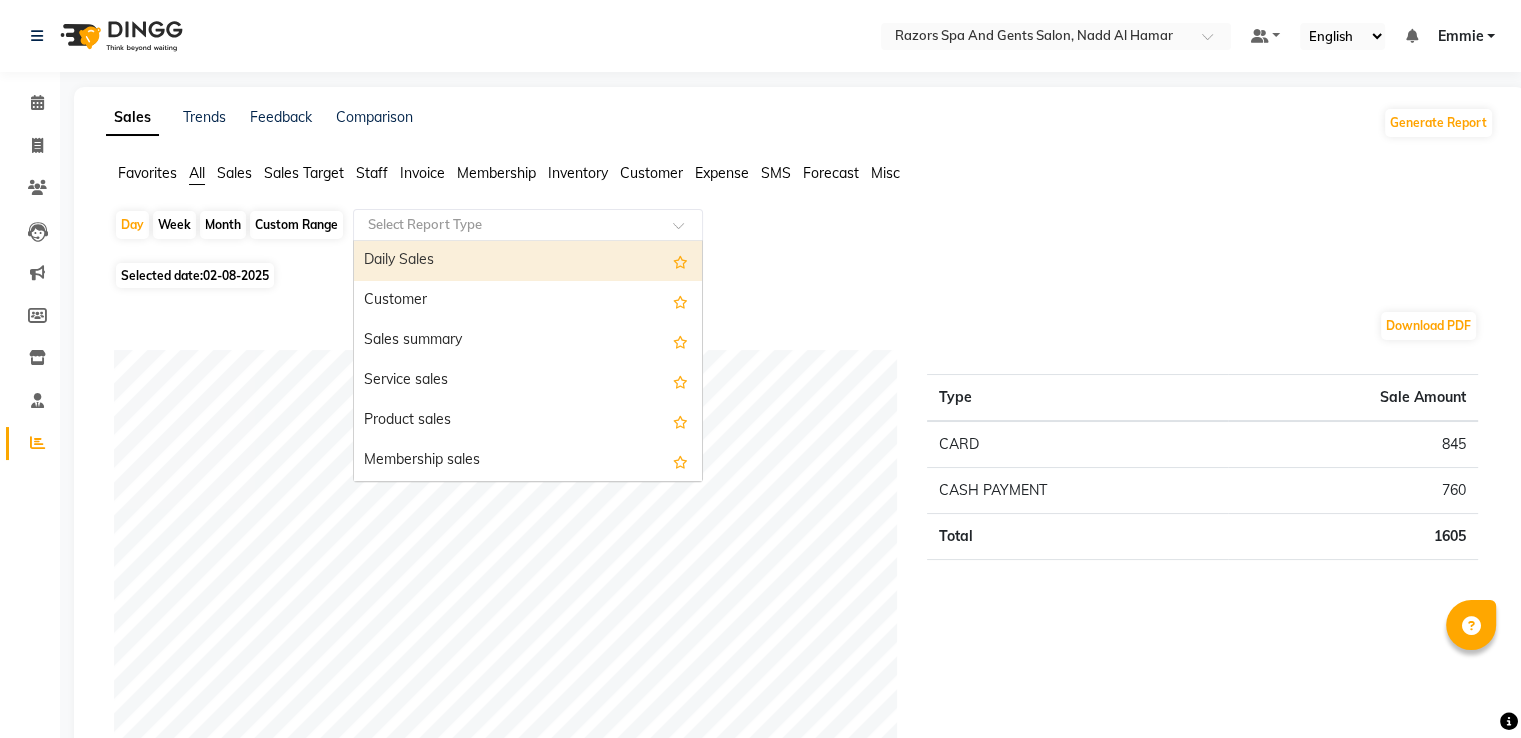 click 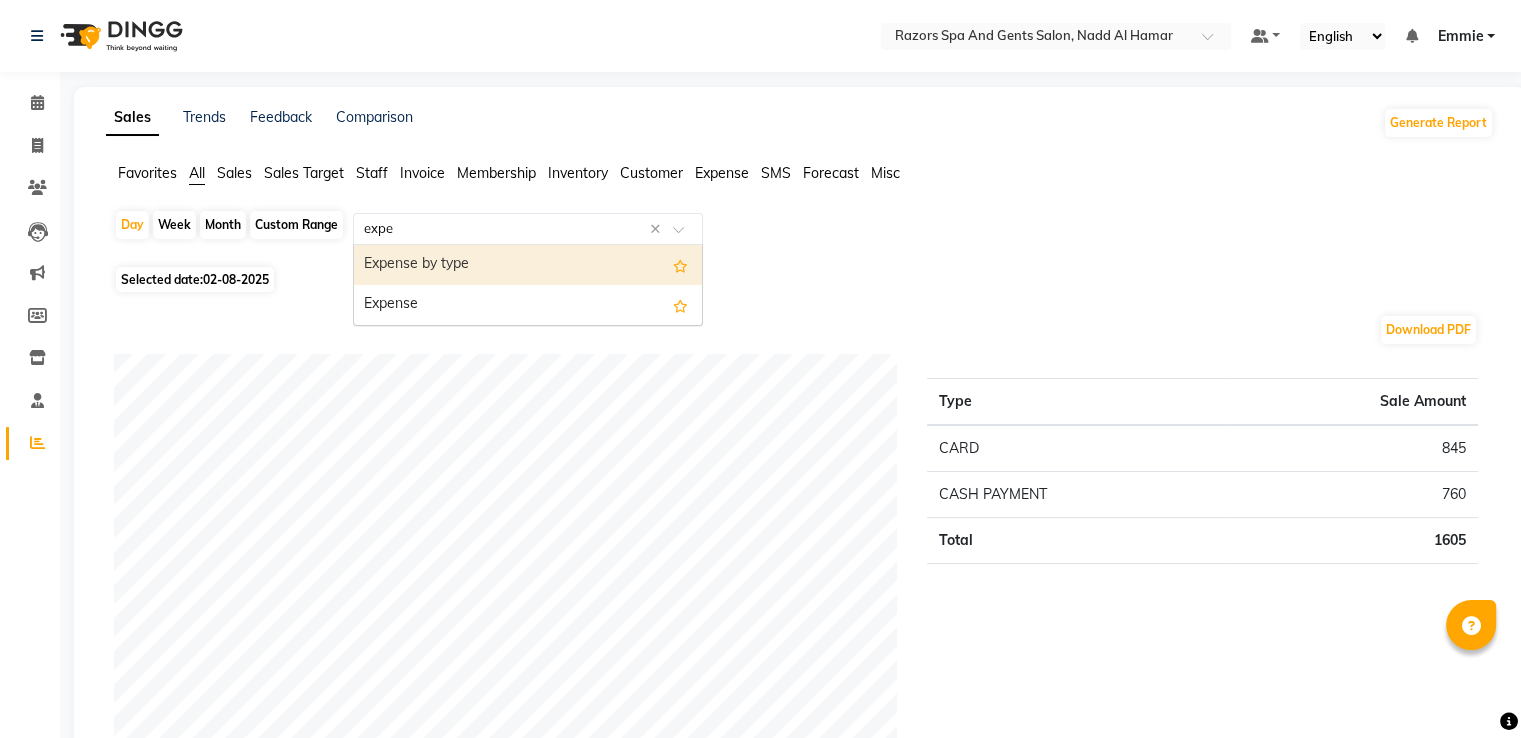 type on "expen" 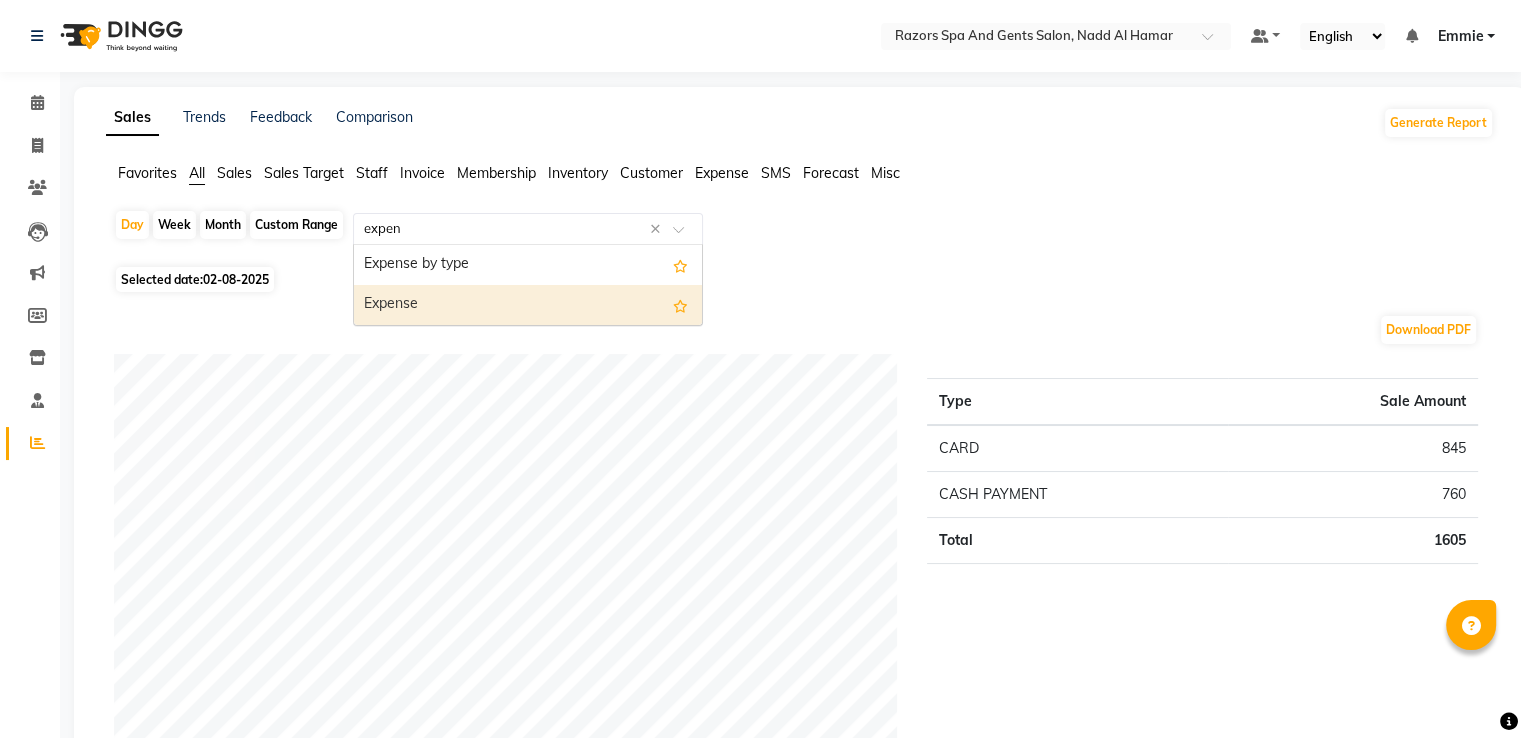 click on "Expense" at bounding box center (528, 305) 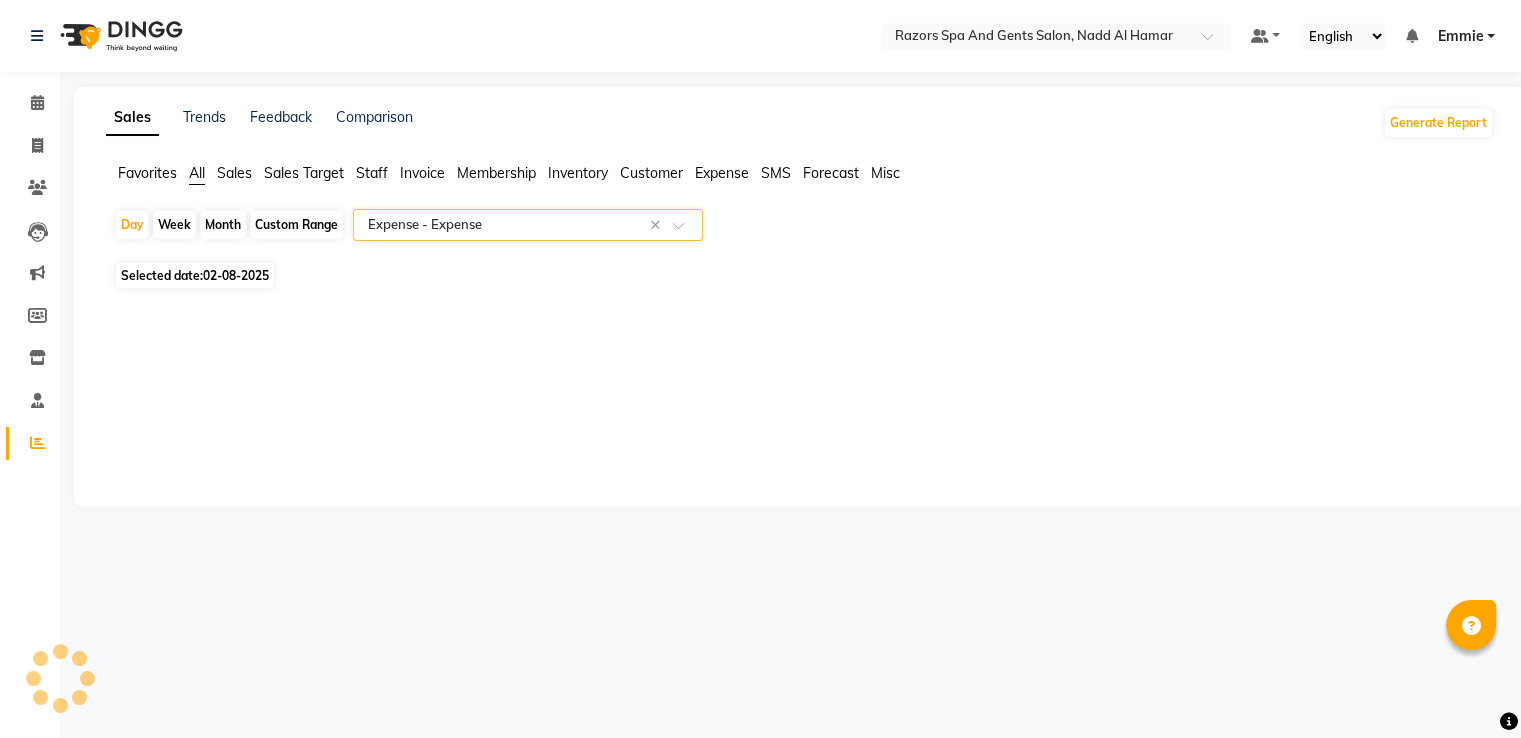 select on "full_report" 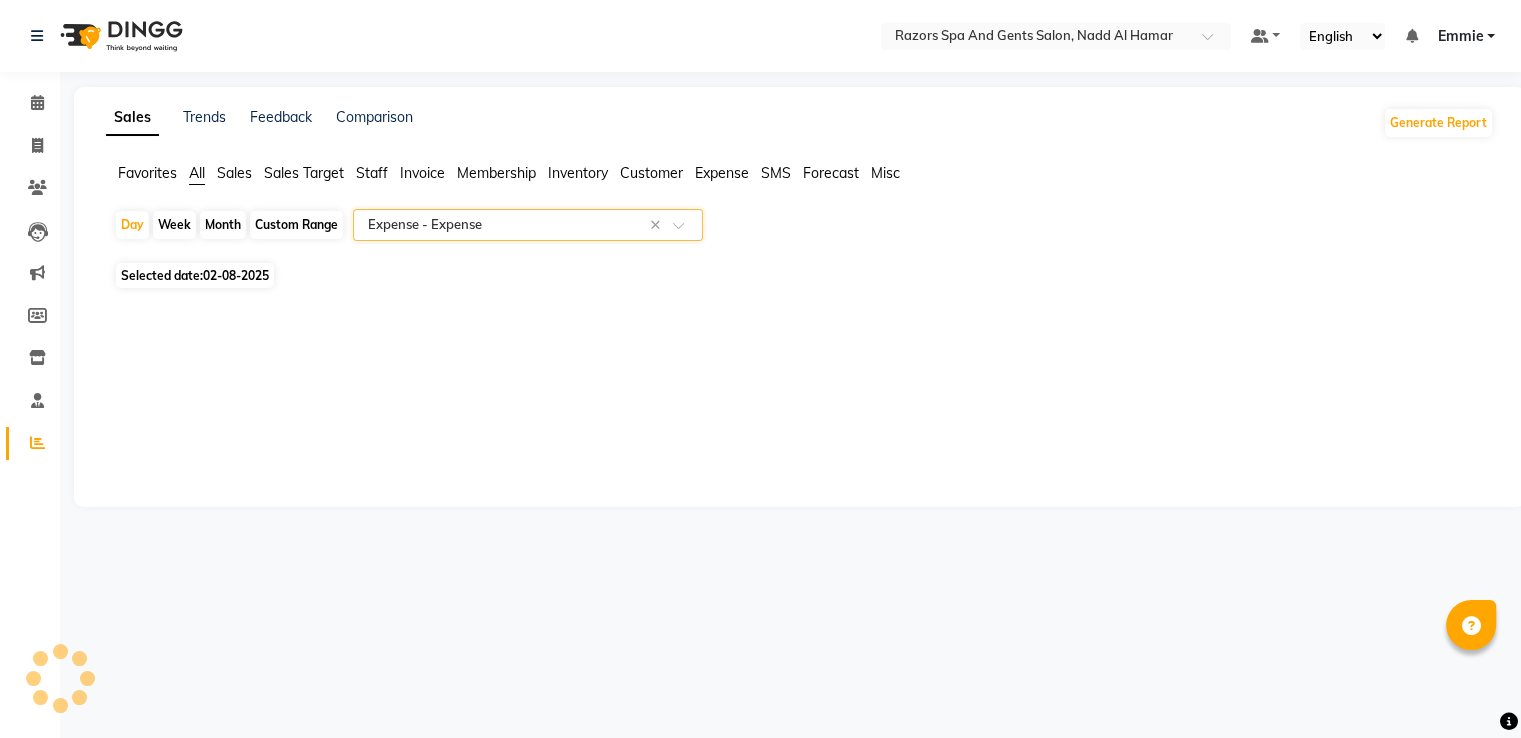 select on "csv" 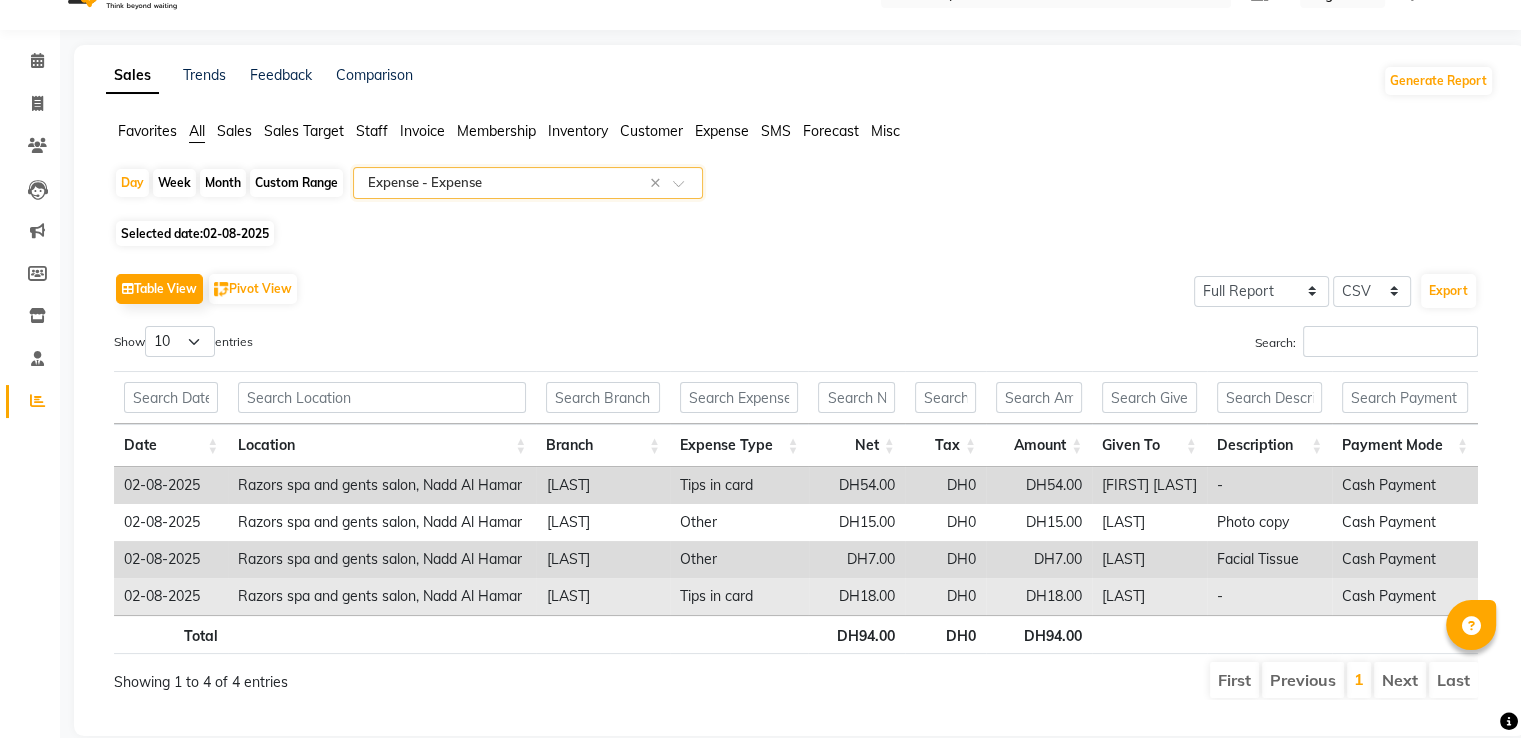 scroll, scrollTop: 84, scrollLeft: 0, axis: vertical 